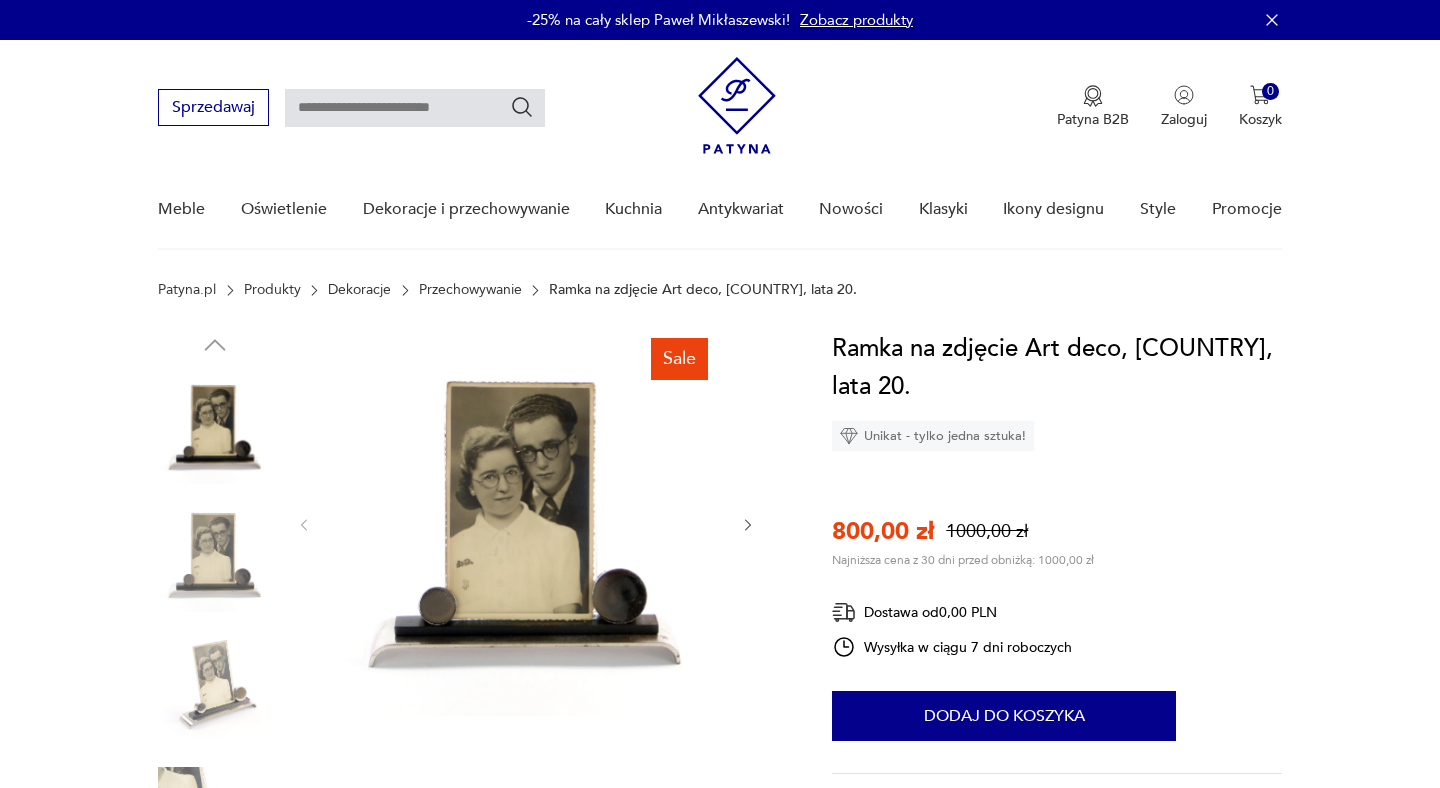 scroll, scrollTop: 0, scrollLeft: 0, axis: both 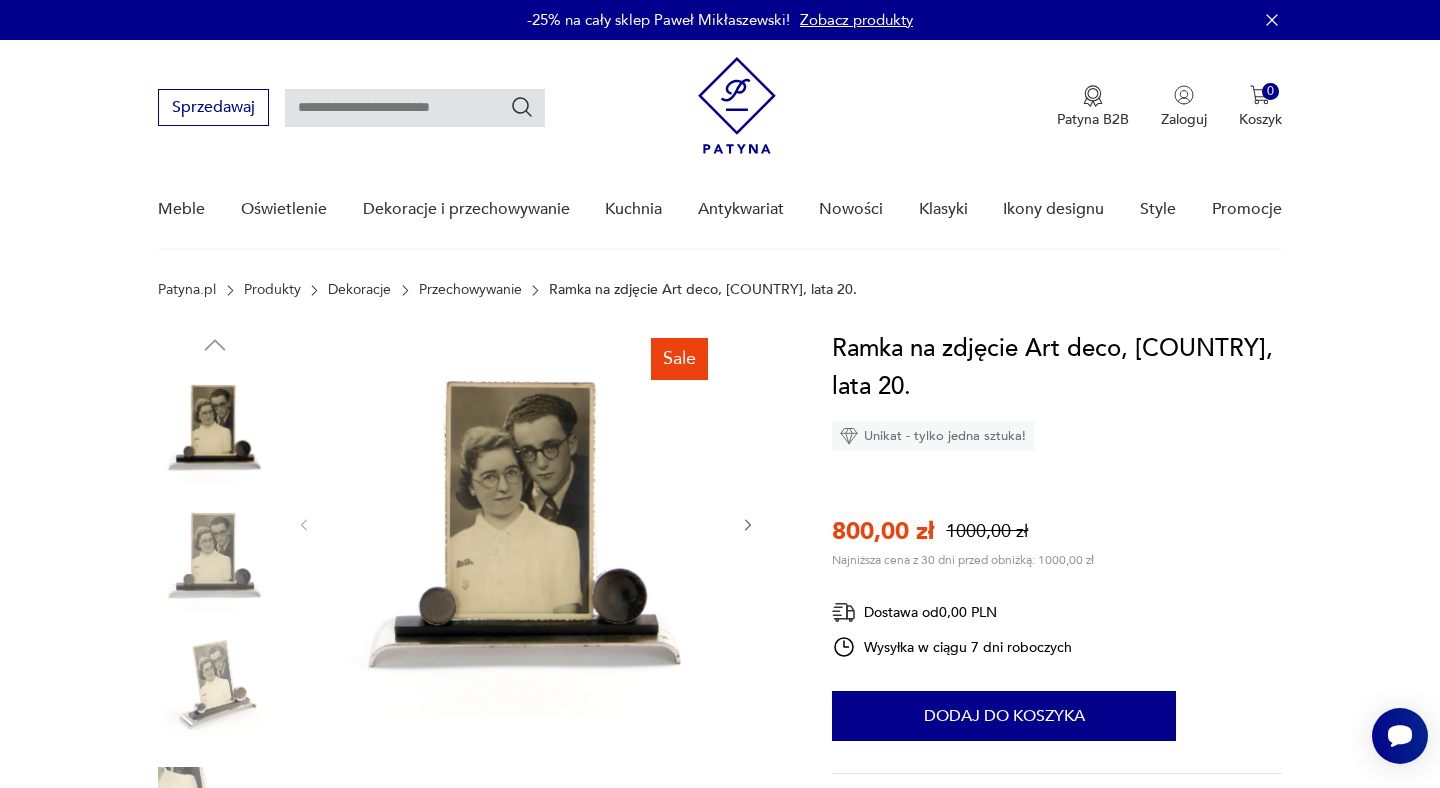 click at bounding box center (415, 108) 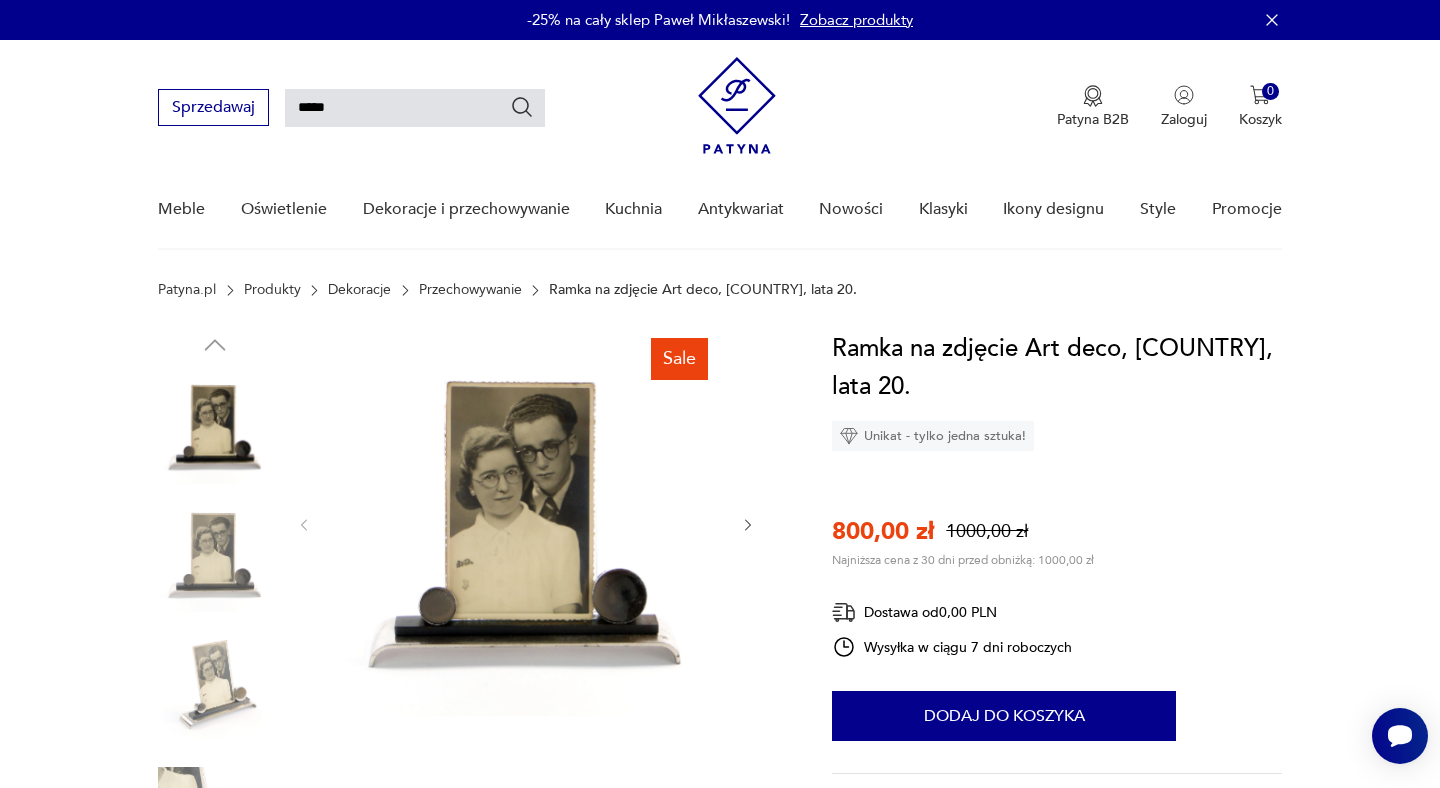 type on "*****" 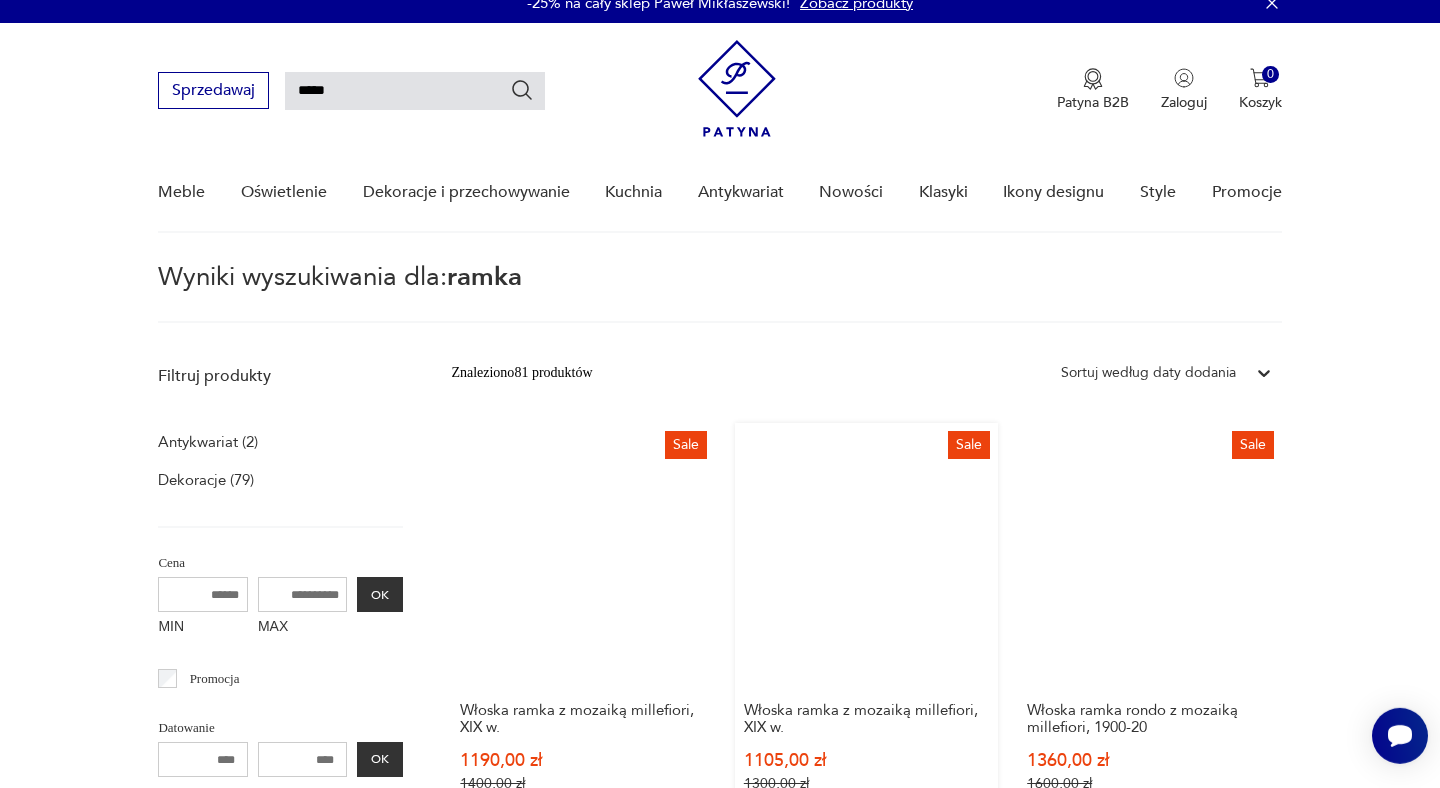 scroll, scrollTop: 20, scrollLeft: 0, axis: vertical 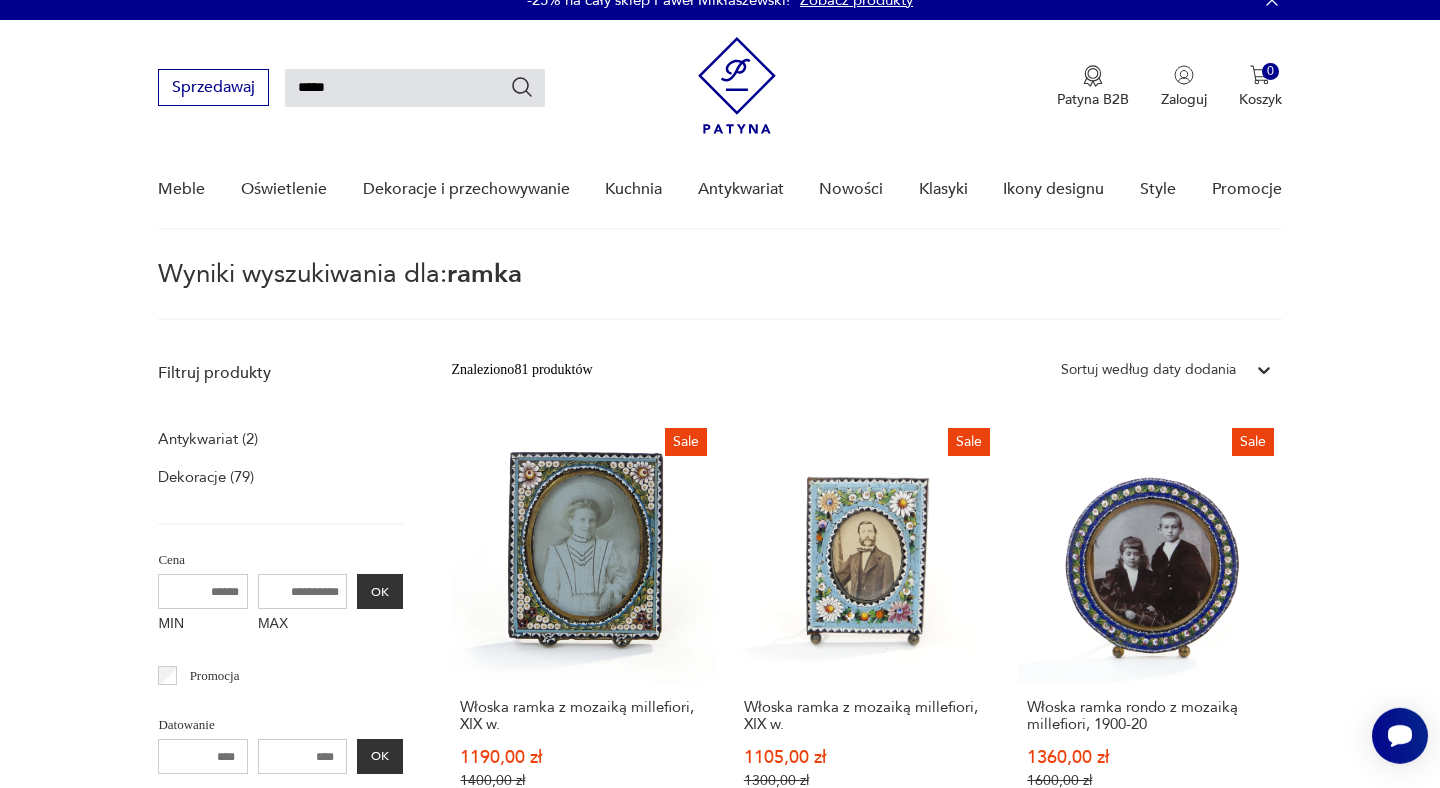 click on "Sortuj według daty dodania" at bounding box center (1148, 370) 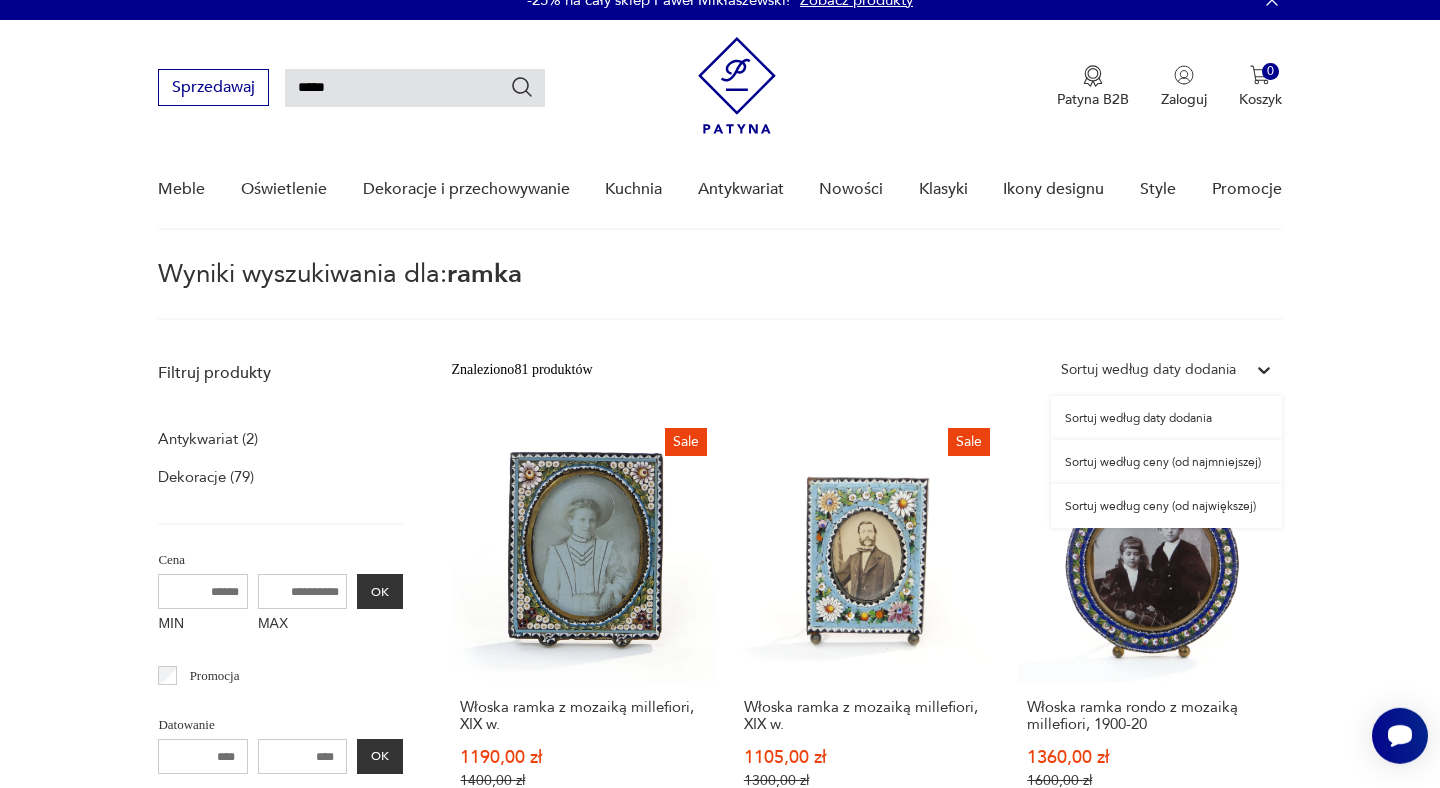 click on "Sortuj według ceny (od największej)" at bounding box center (1166, 506) 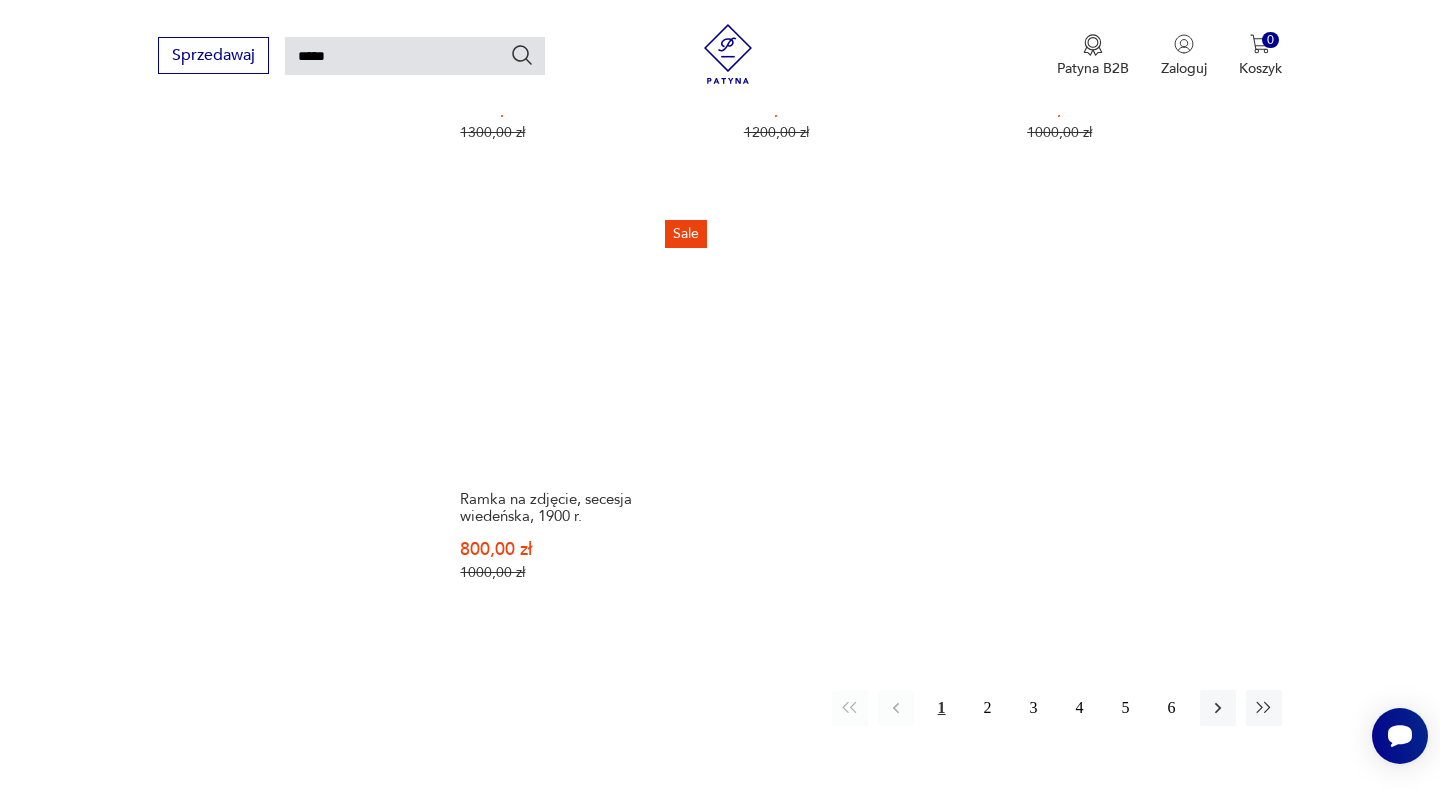 scroll, scrollTop: 2448, scrollLeft: 0, axis: vertical 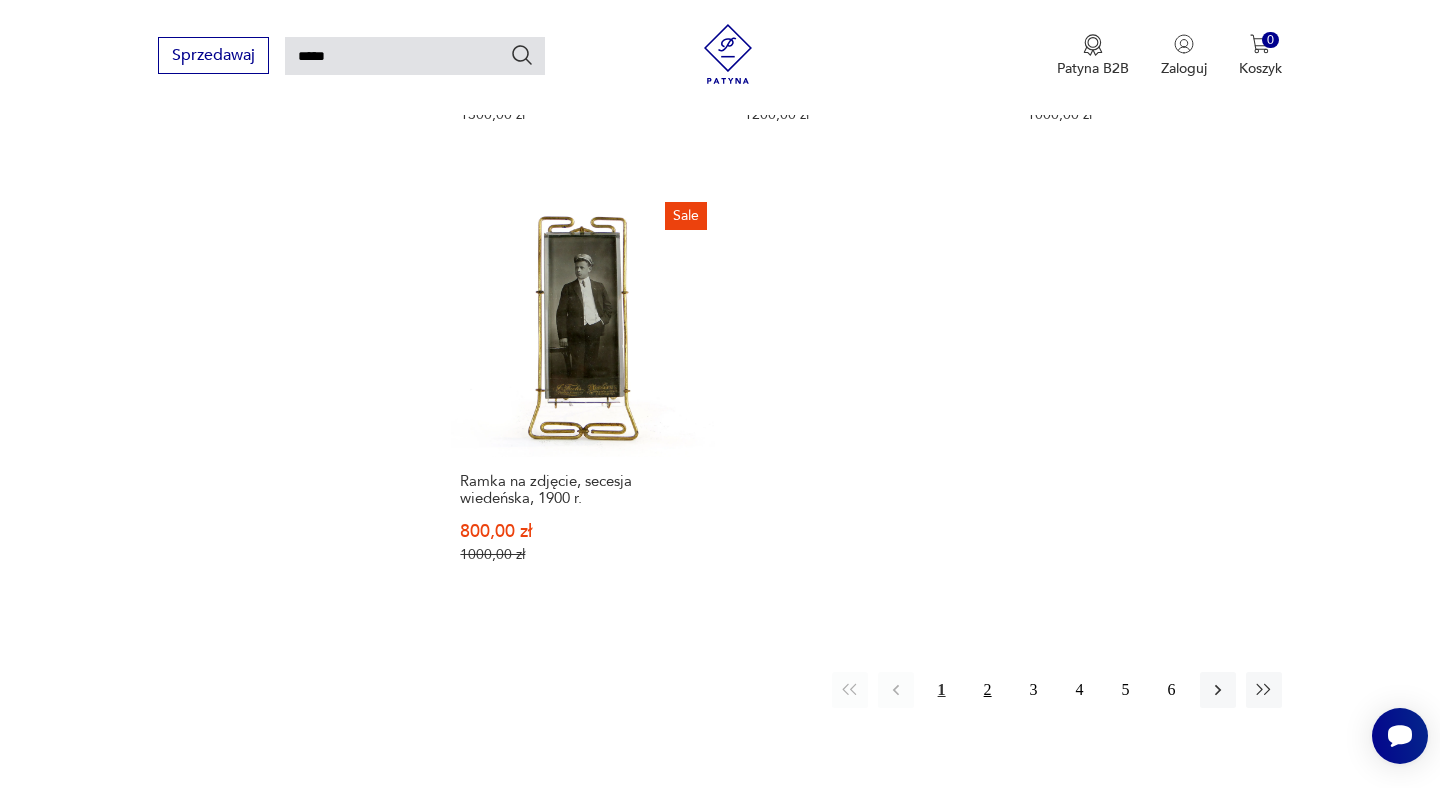 click on "2" at bounding box center [988, 690] 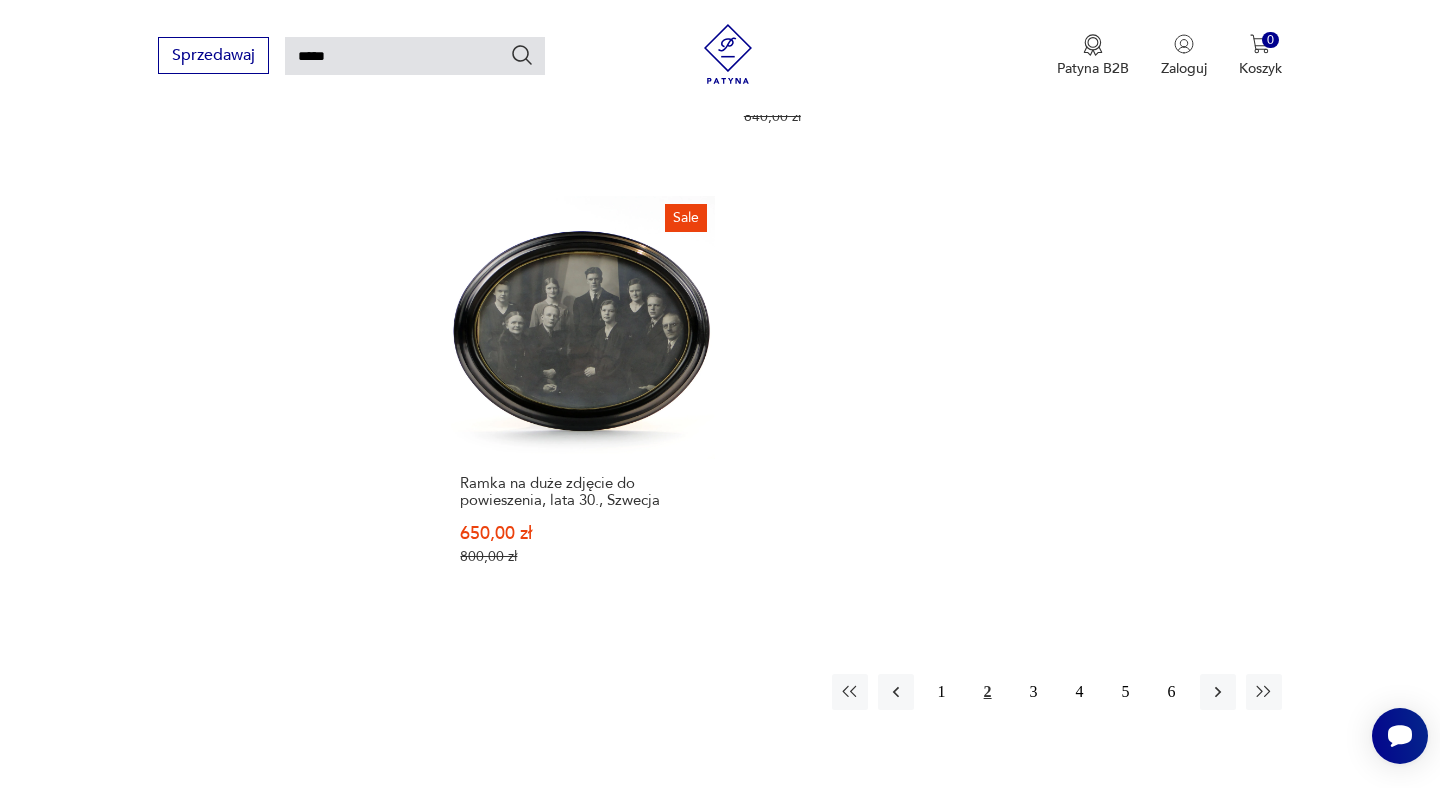 scroll, scrollTop: 2504, scrollLeft: 0, axis: vertical 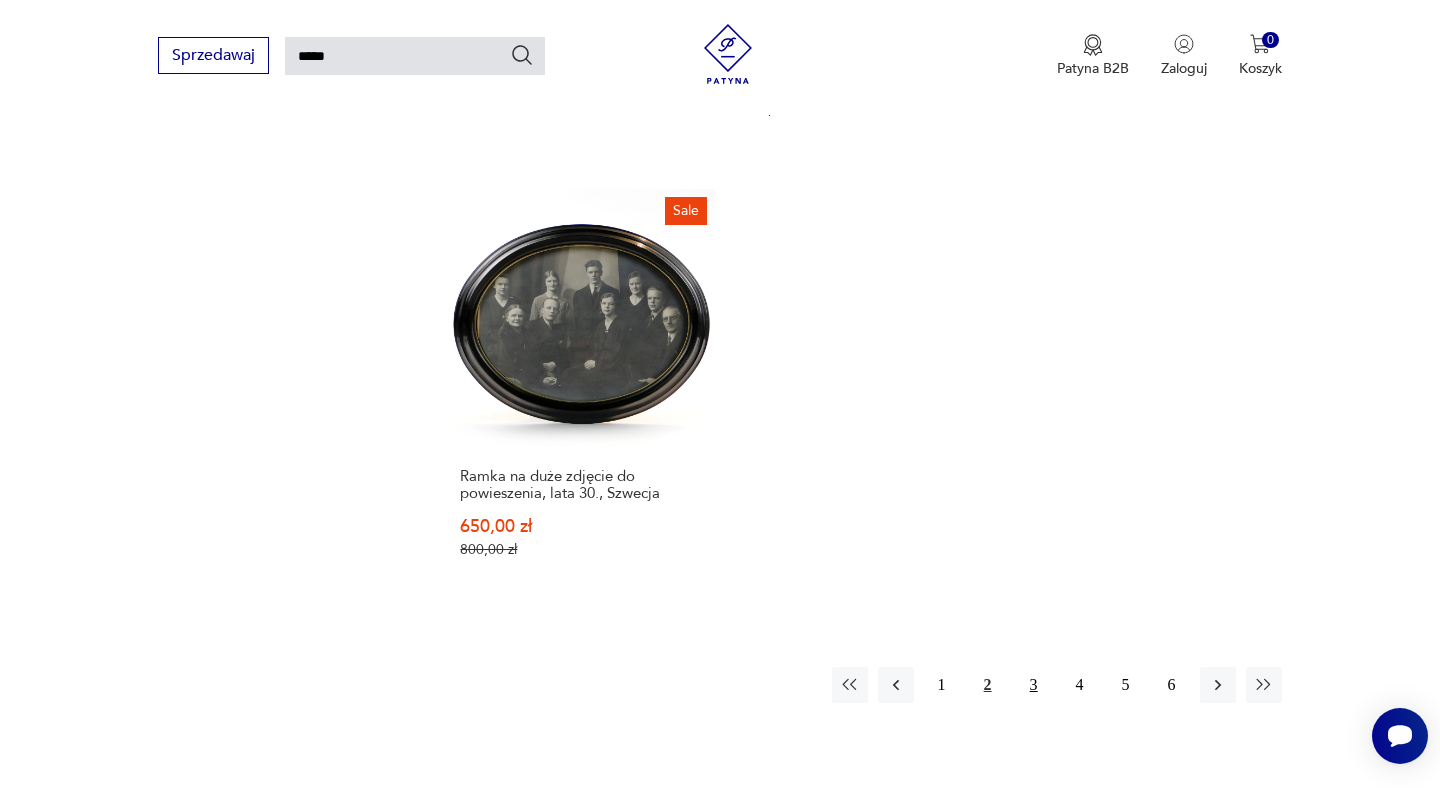 click on "3" at bounding box center [1034, 685] 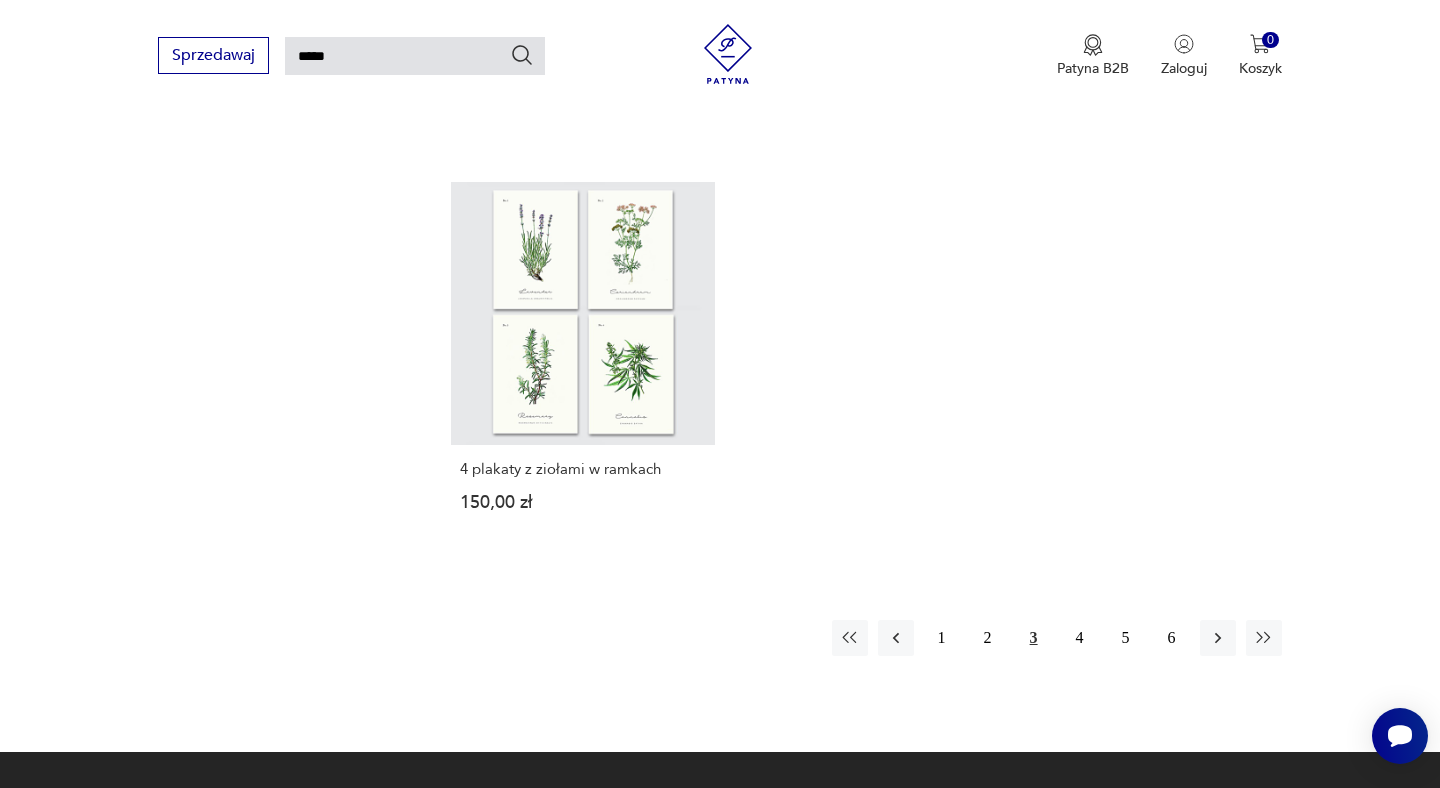 scroll, scrollTop: 2439, scrollLeft: 0, axis: vertical 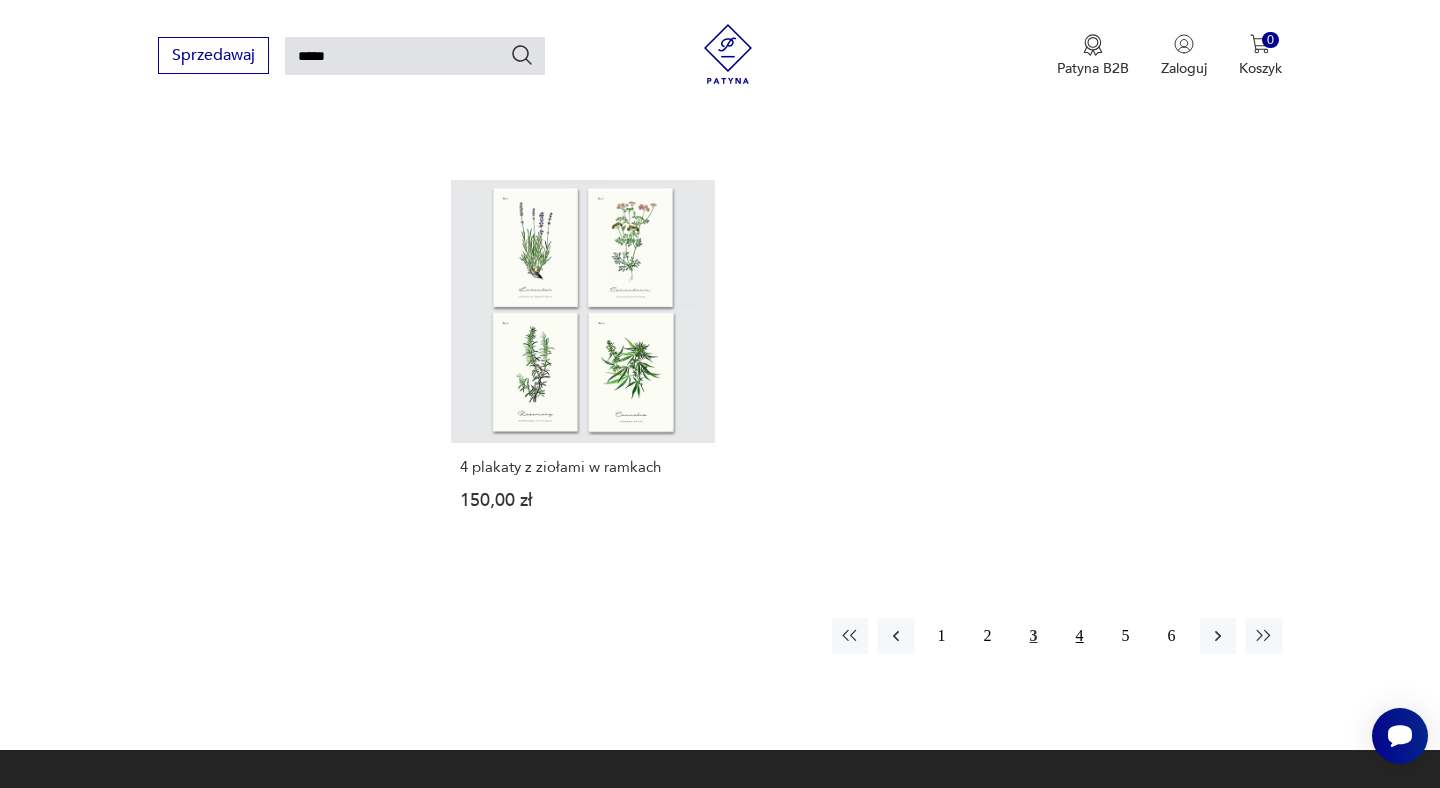 click on "4" at bounding box center (1080, 636) 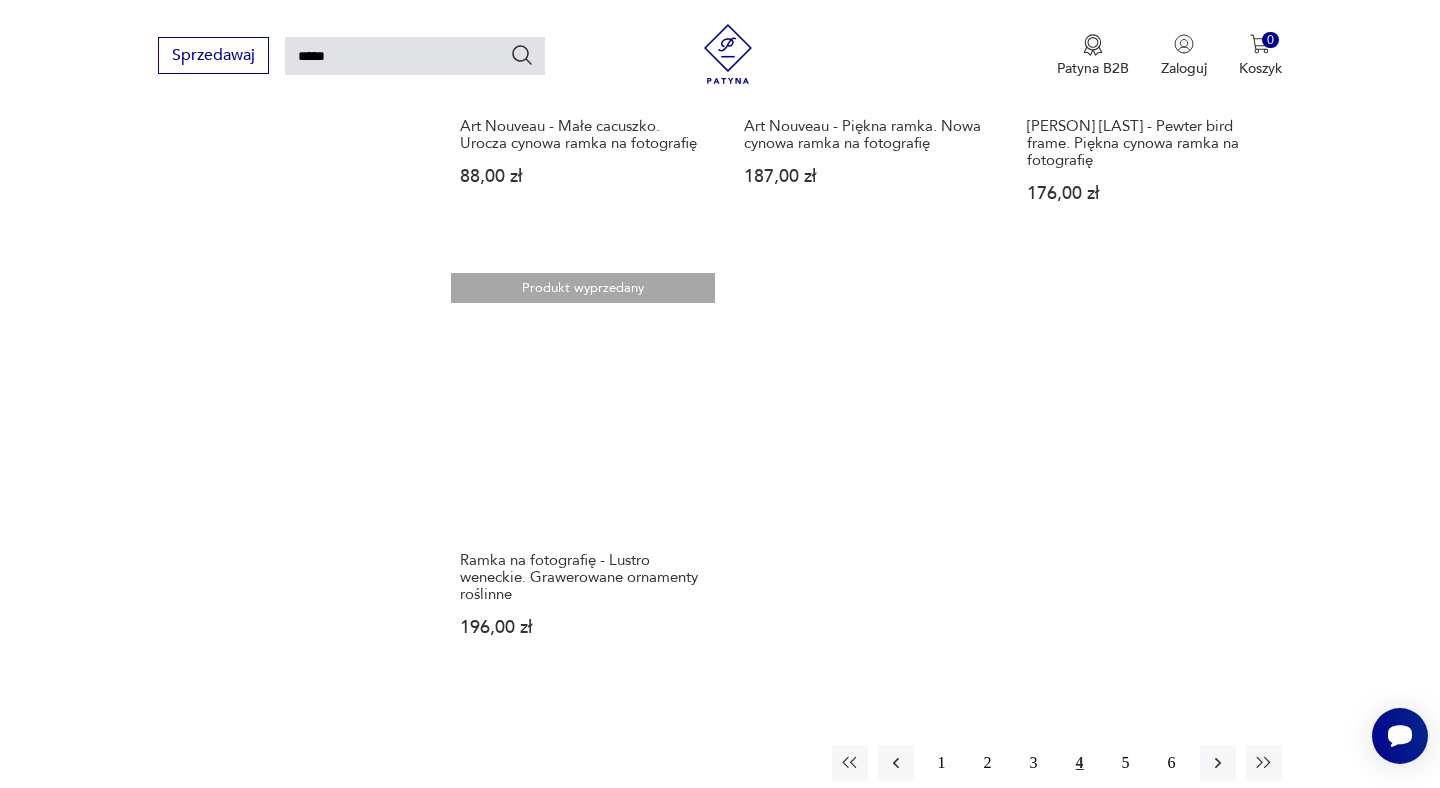 scroll, scrollTop: 2291, scrollLeft: 0, axis: vertical 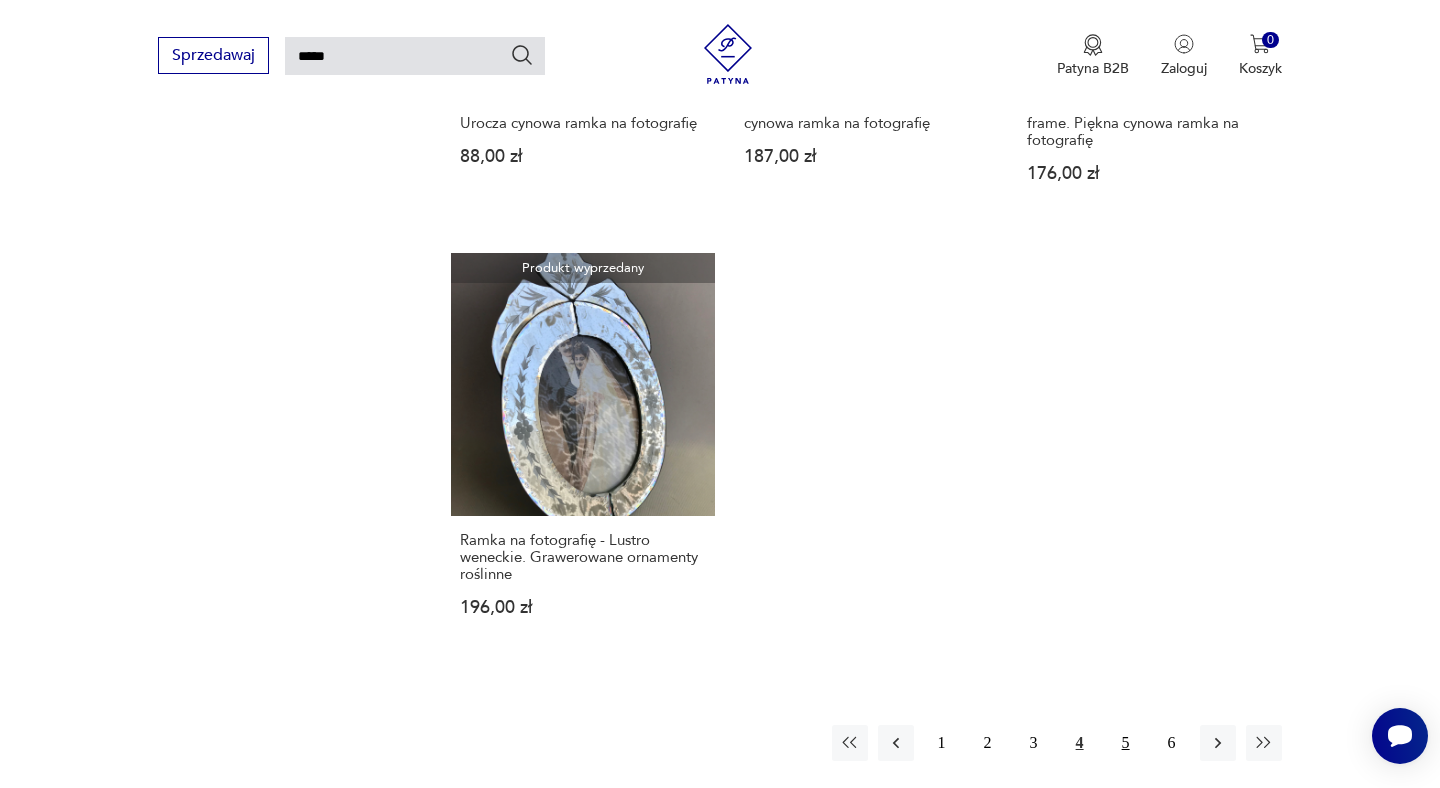 click on "5" at bounding box center [1126, 743] 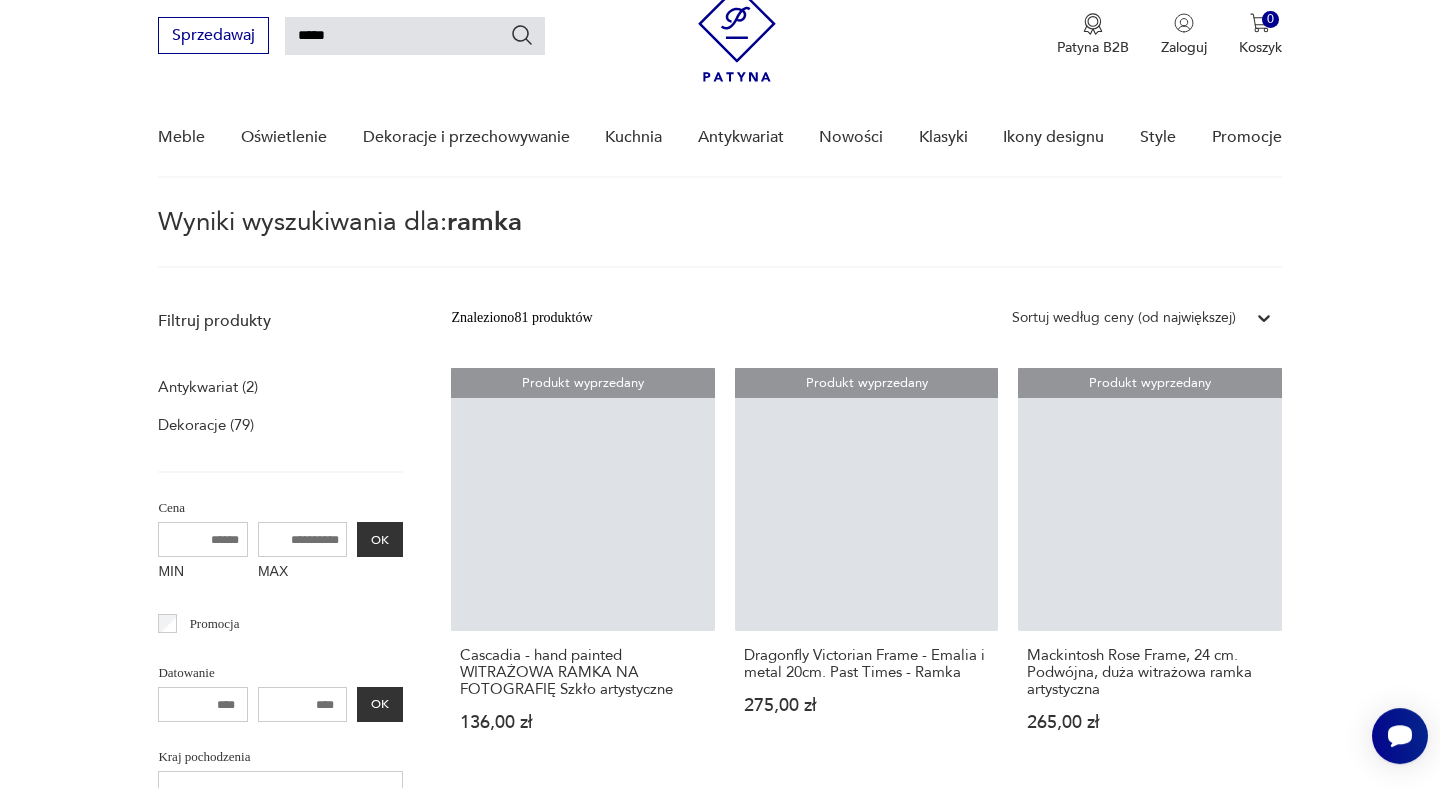 scroll, scrollTop: 72, scrollLeft: 0, axis: vertical 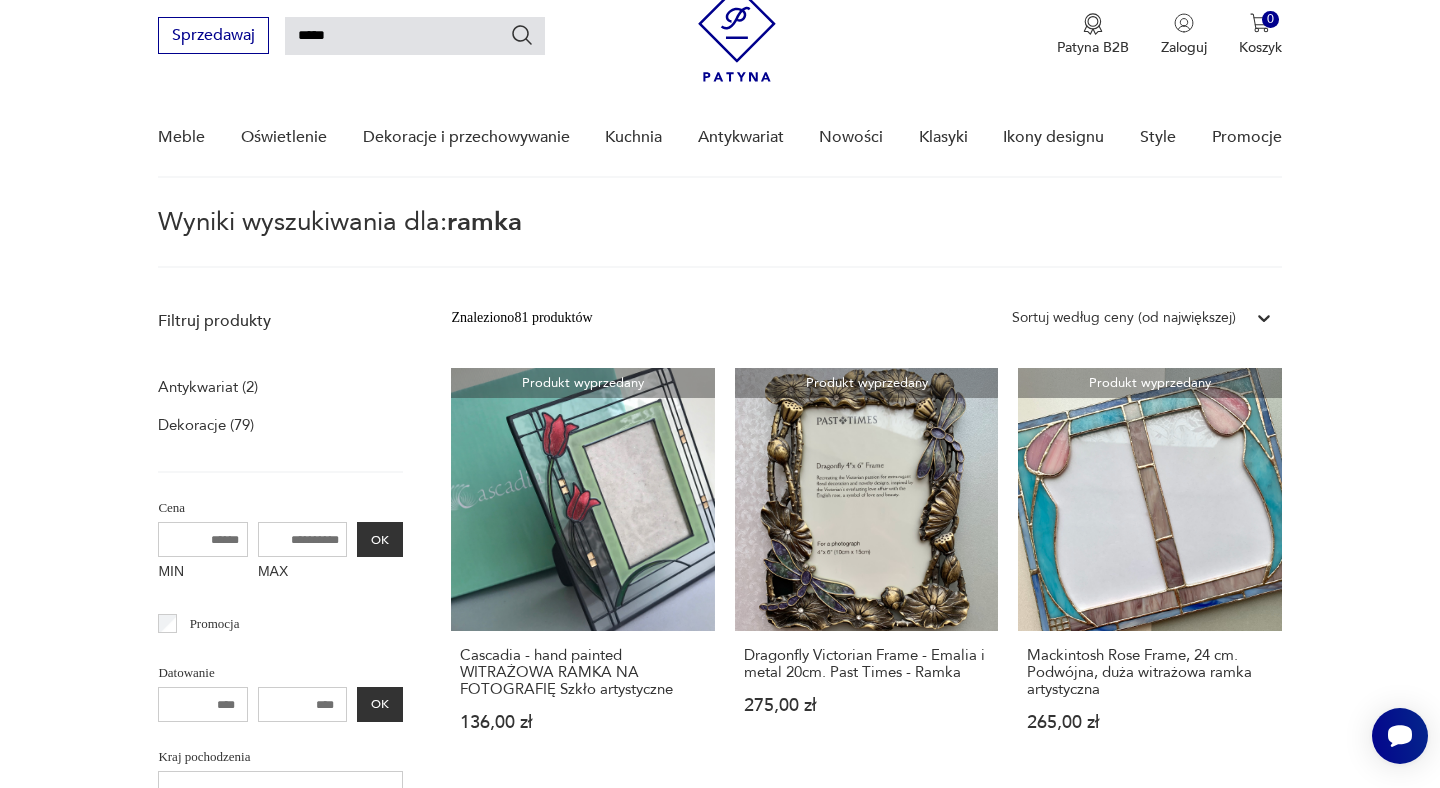 click on "*****" at bounding box center [415, 36] 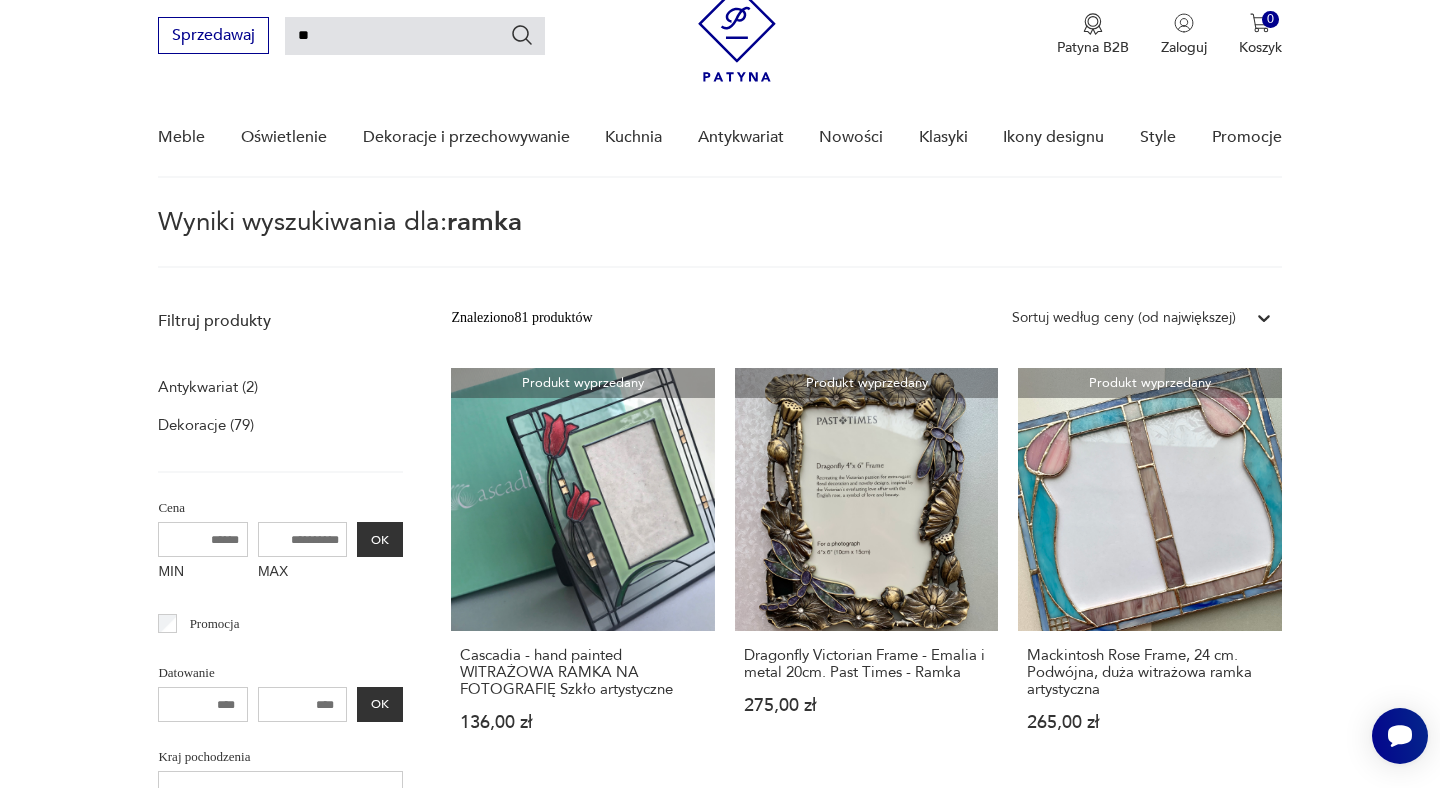 type on "*" 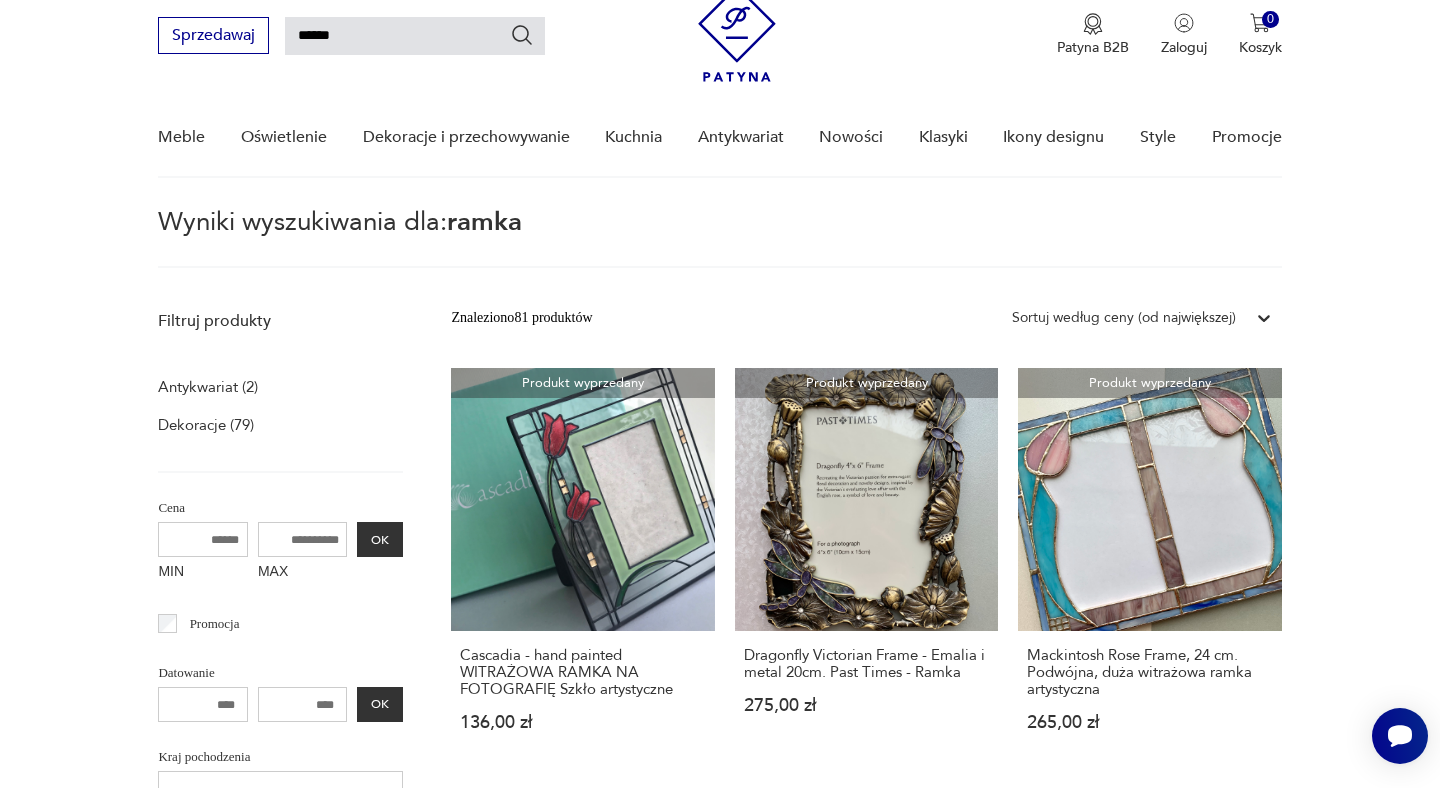 type on "******" 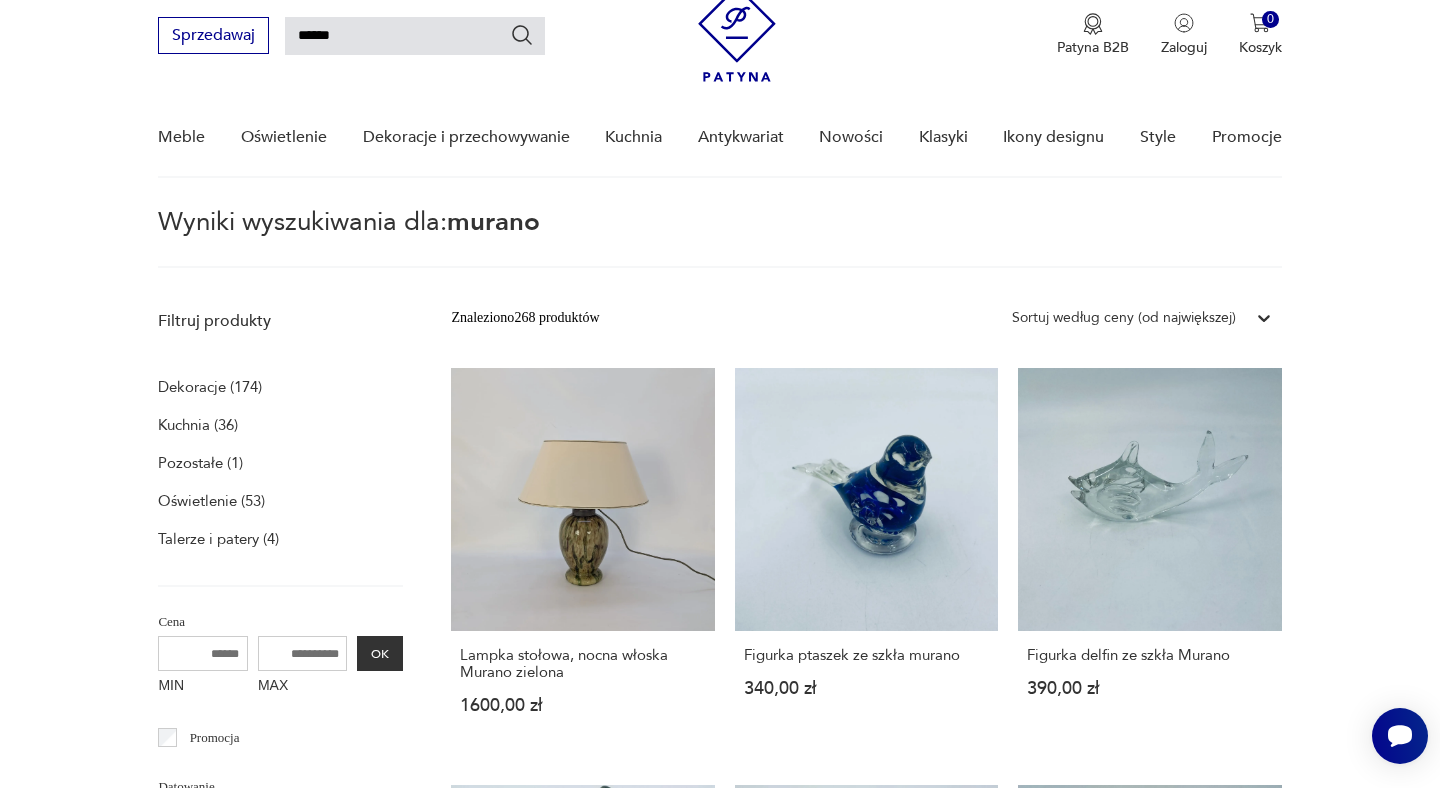 click on "******" at bounding box center [415, 36] 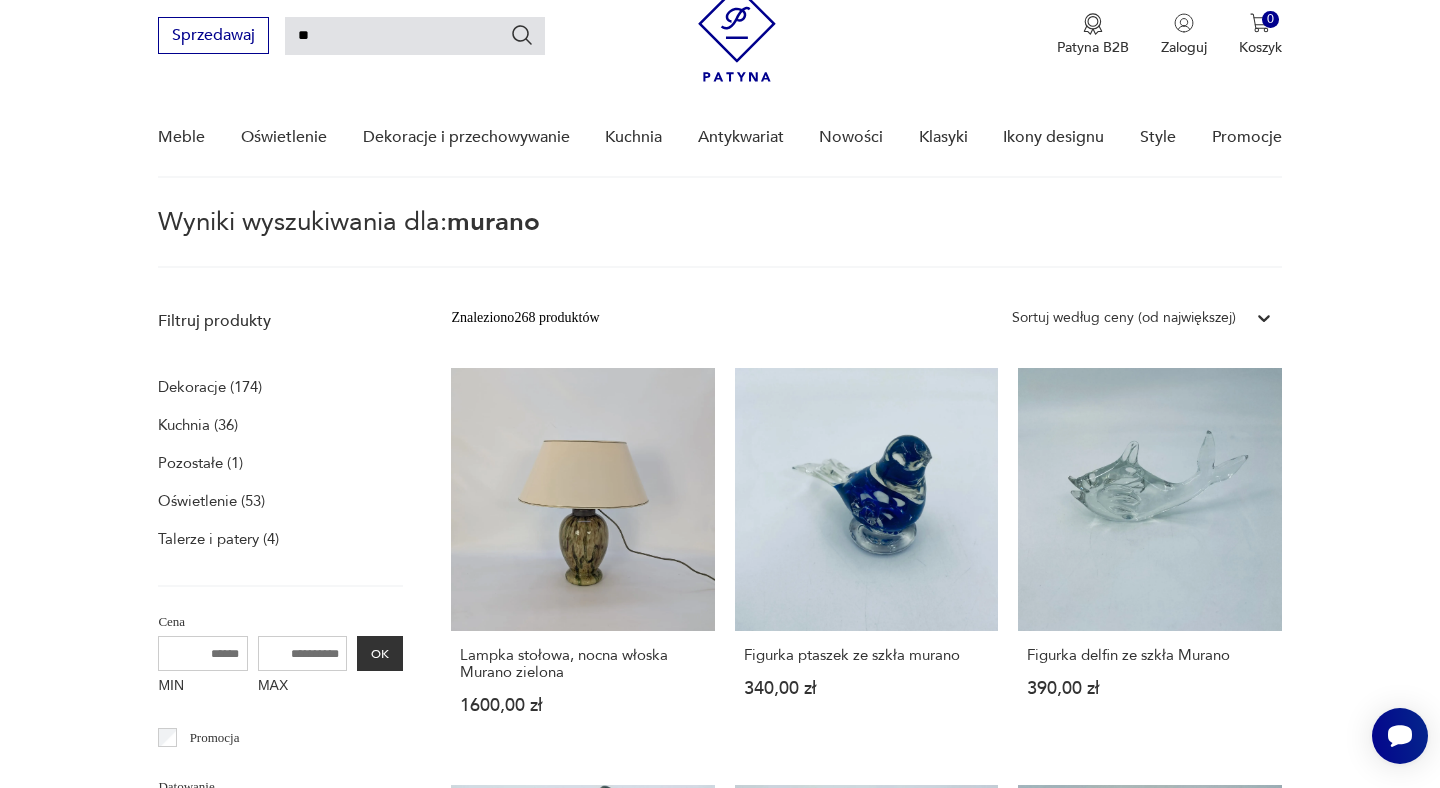 type on "*" 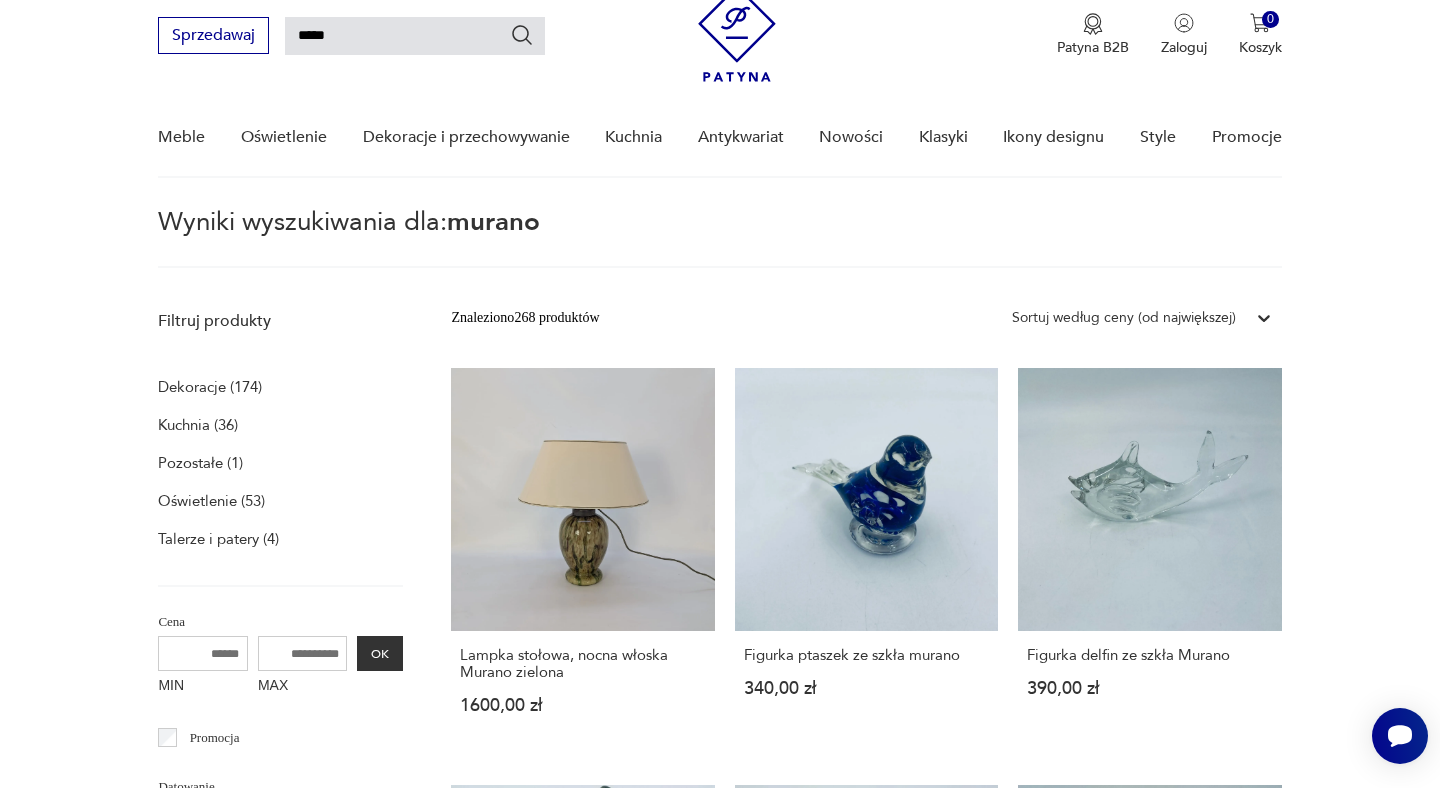 type on "*****" 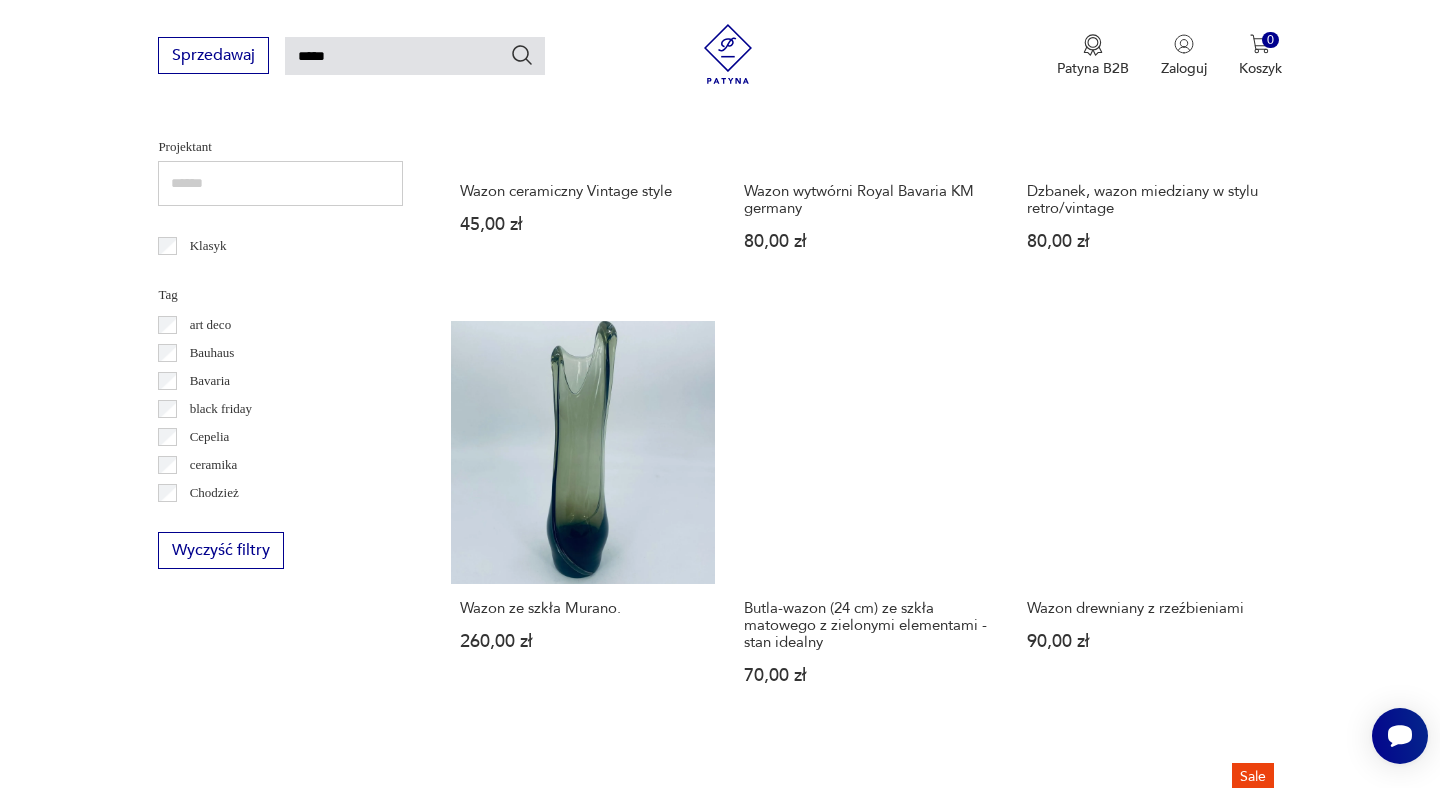 scroll, scrollTop: 981, scrollLeft: 0, axis: vertical 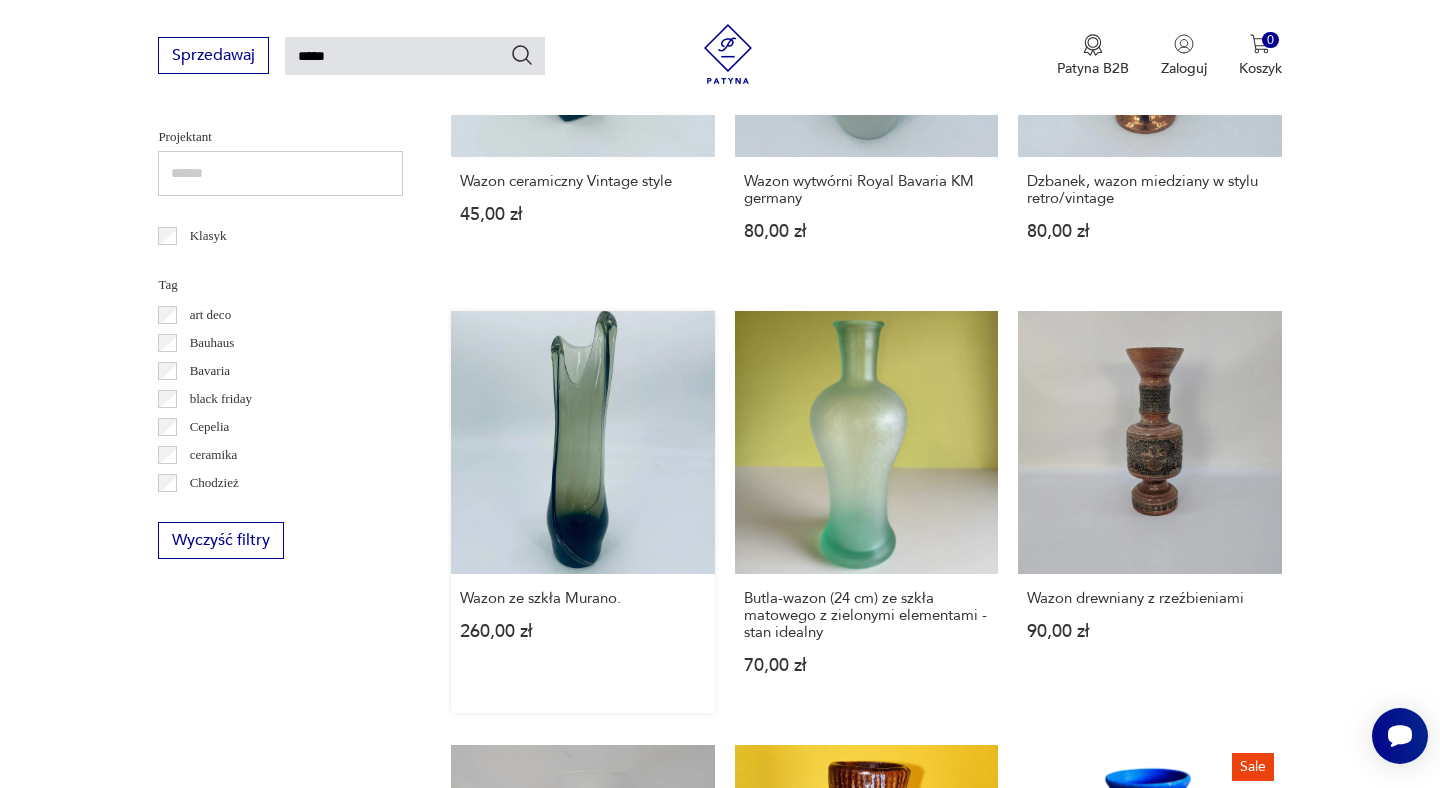click on "Wazon ze szkła Murano. 260,00 zł" at bounding box center (582, 512) 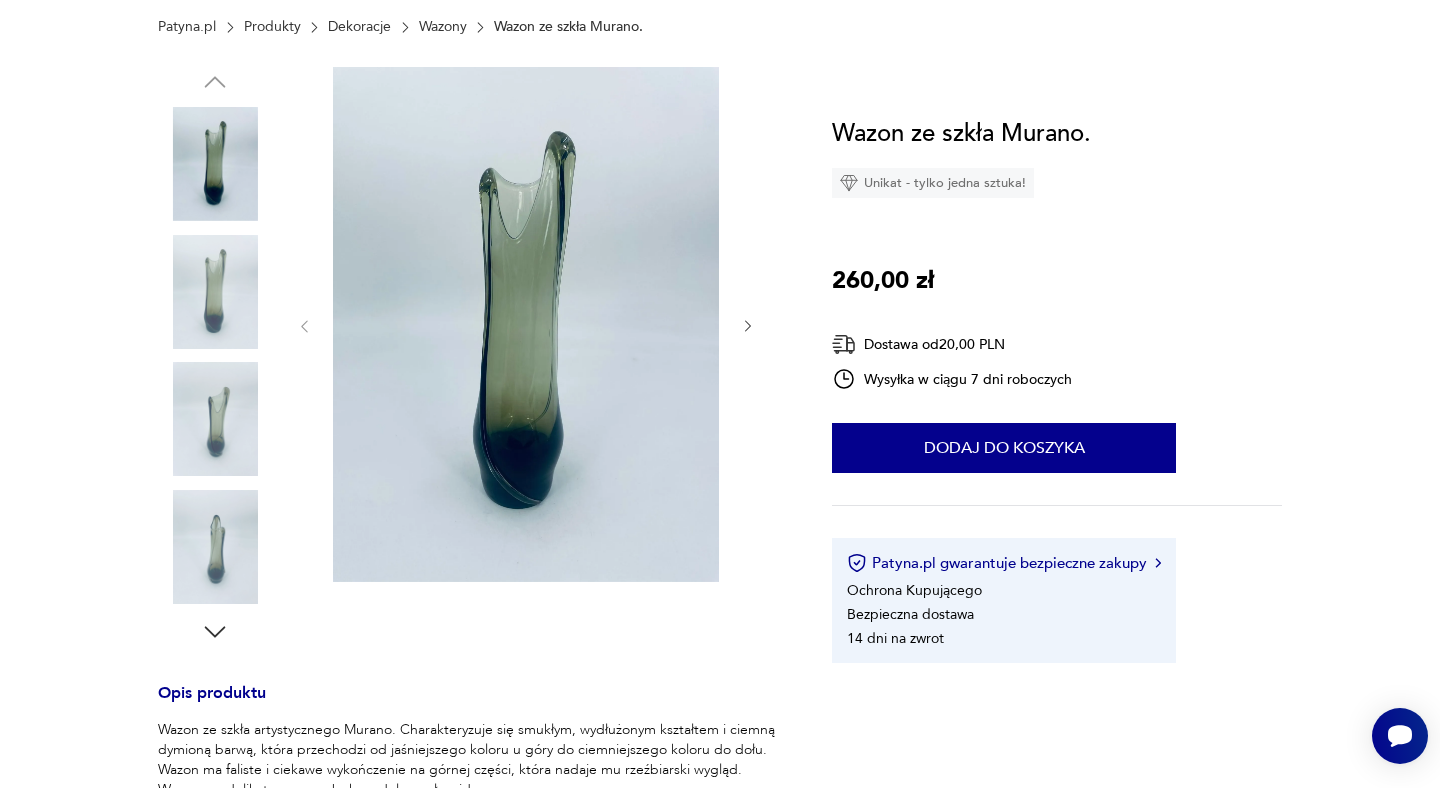 scroll, scrollTop: 0, scrollLeft: 0, axis: both 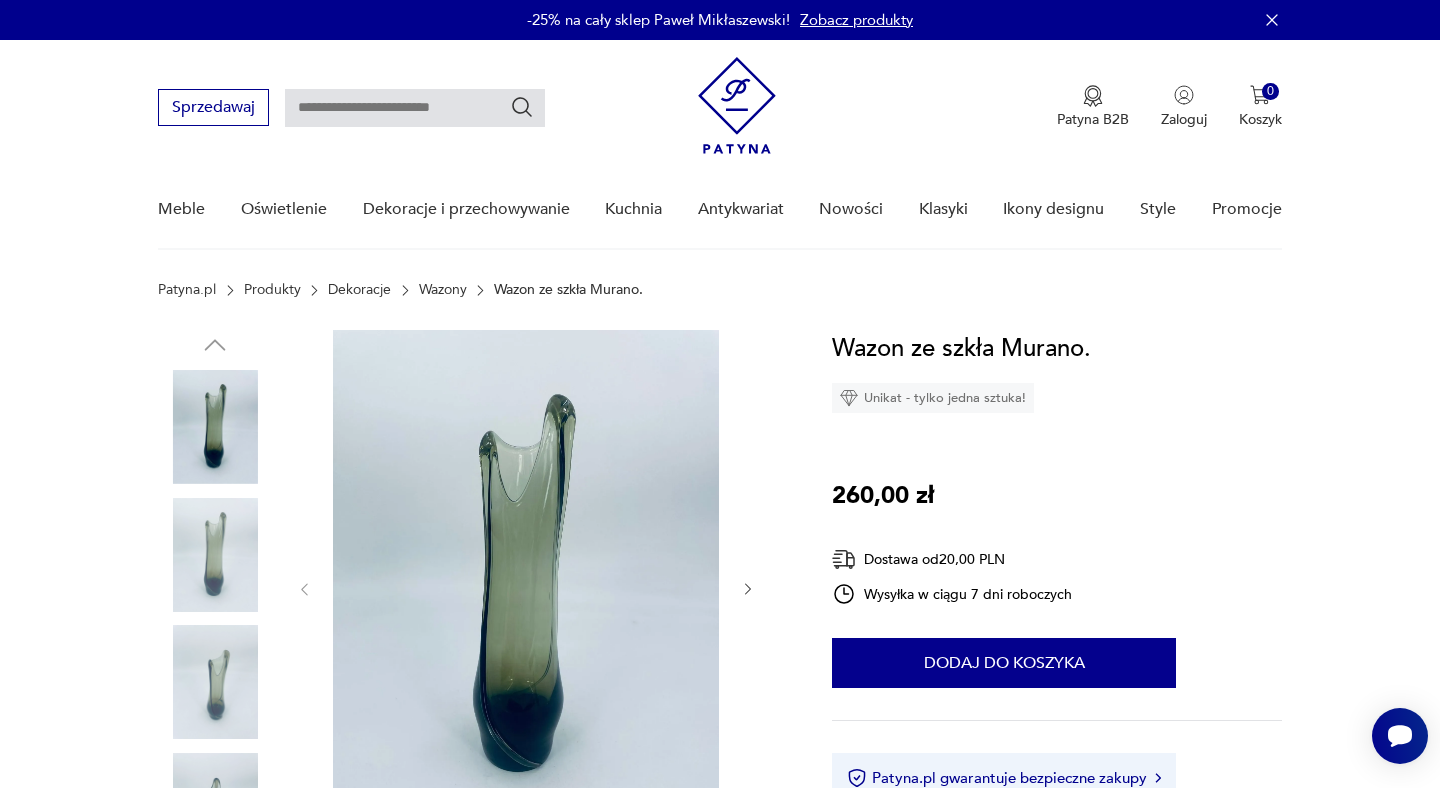click at bounding box center [215, 555] 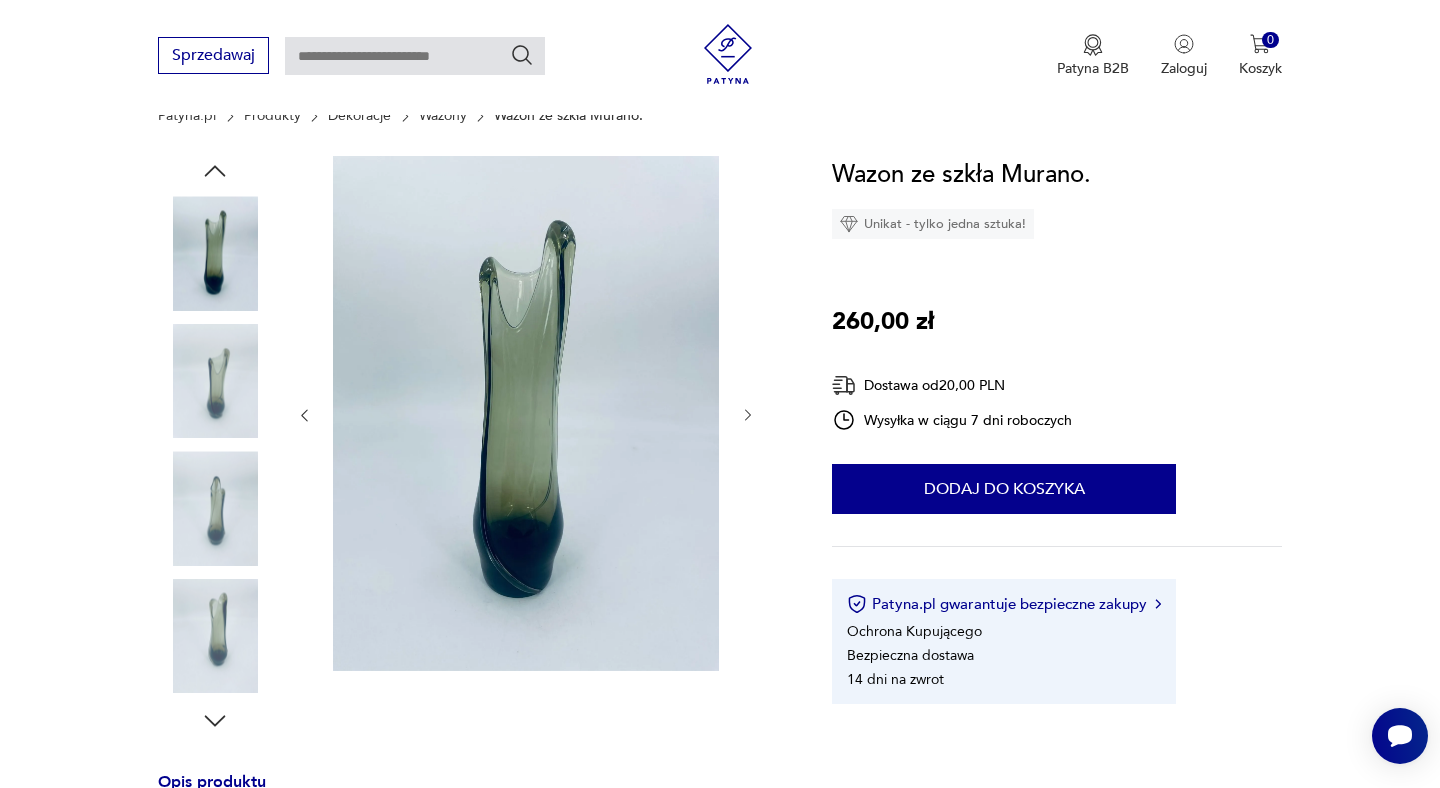 scroll, scrollTop: 341, scrollLeft: 0, axis: vertical 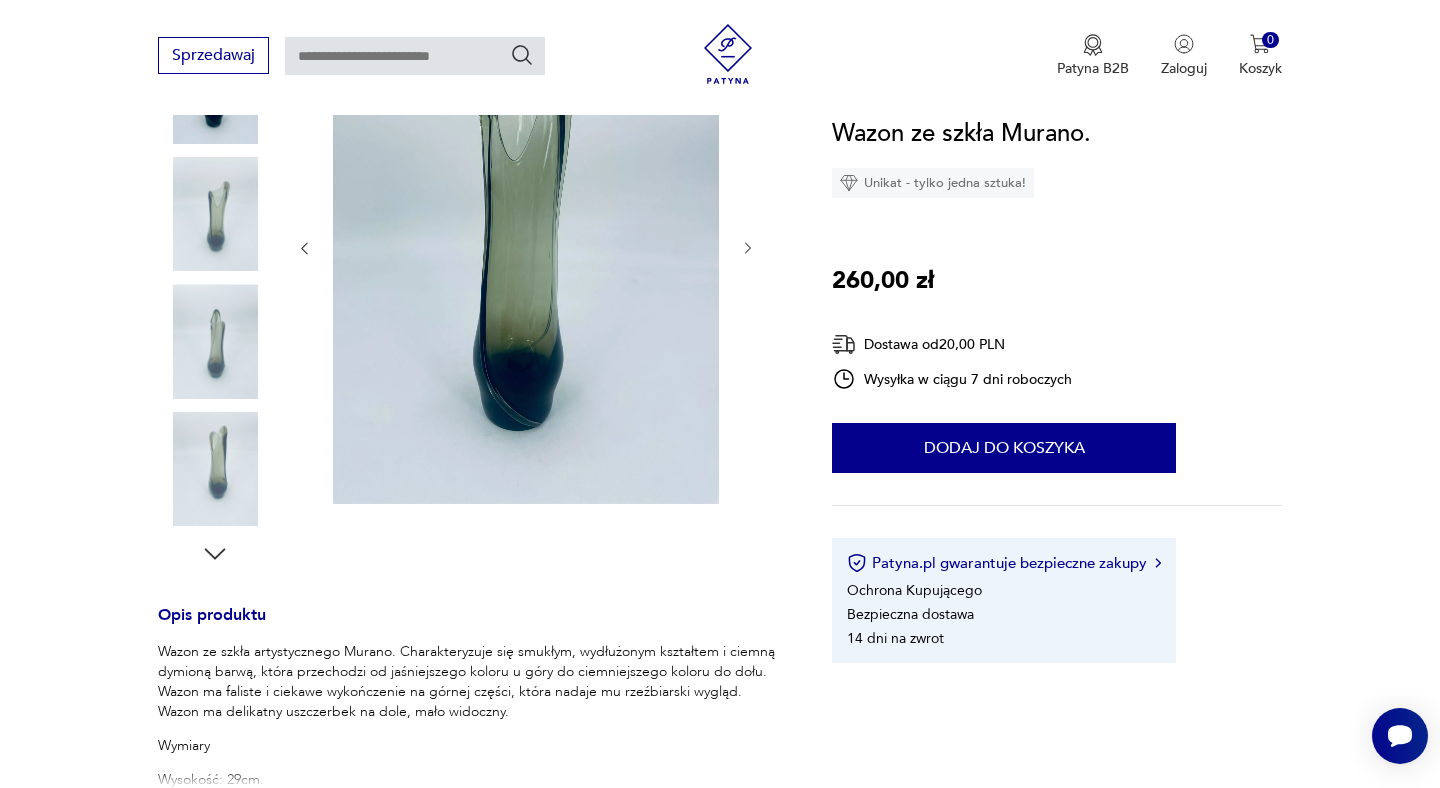 click at bounding box center (215, 341) 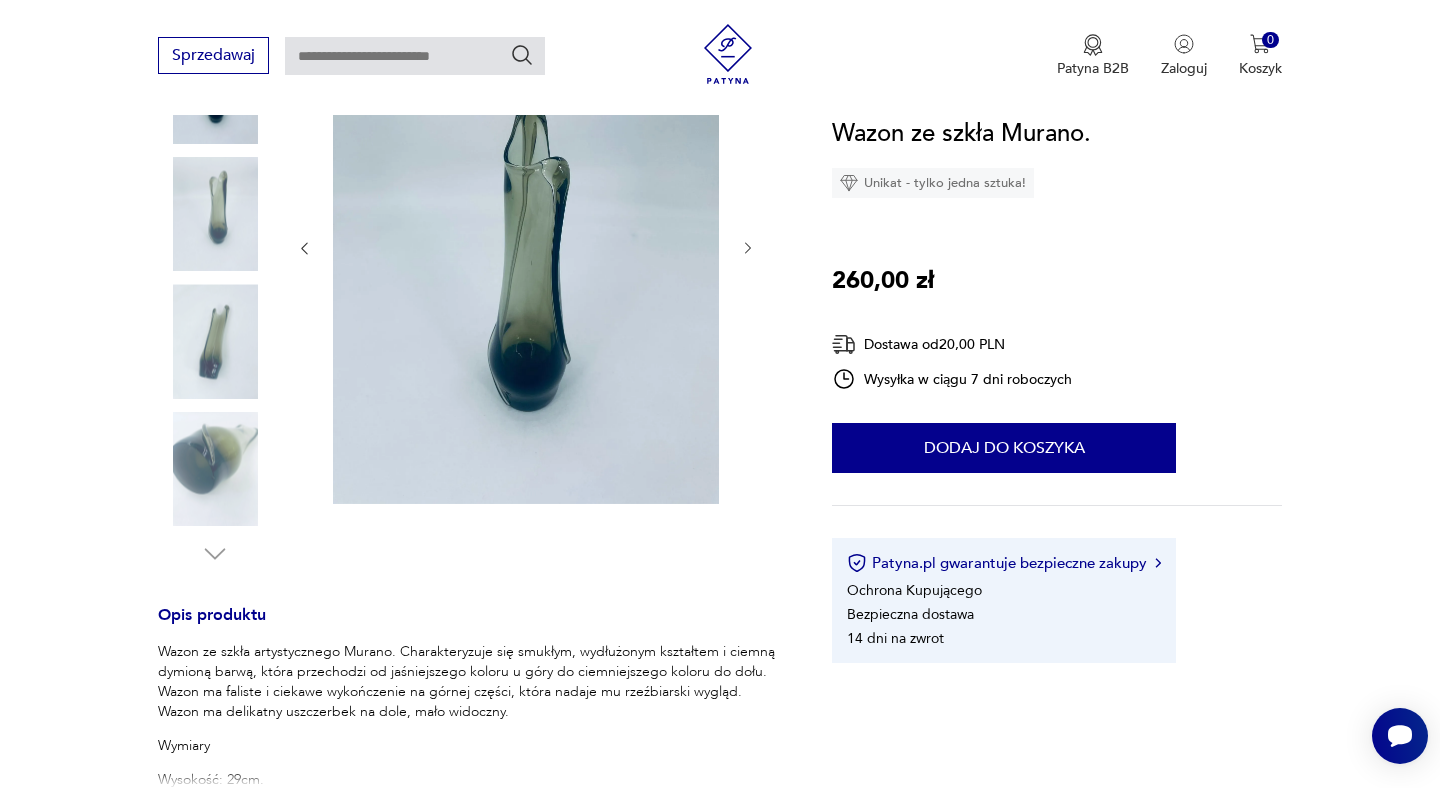 click at bounding box center [215, 469] 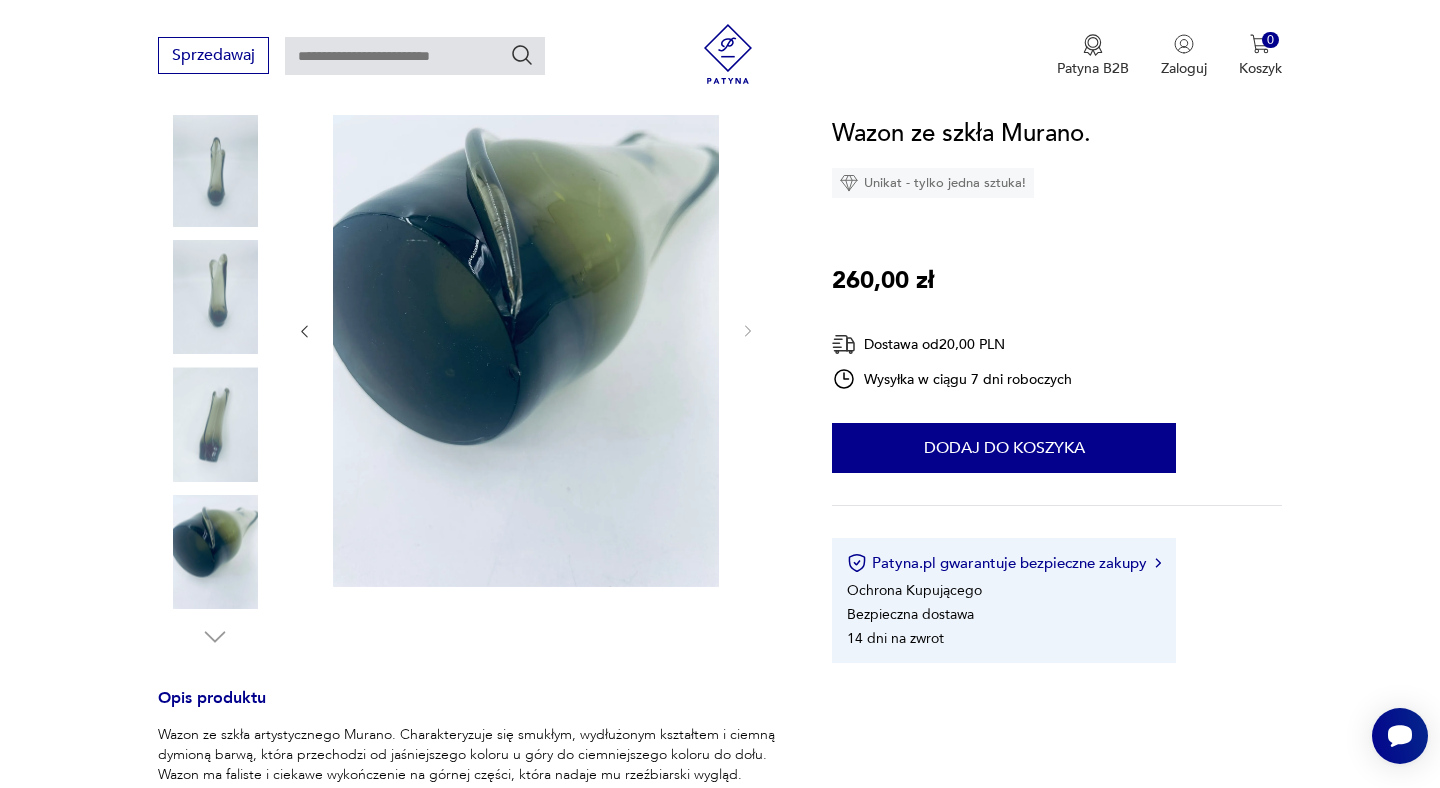 scroll, scrollTop: 254, scrollLeft: 0, axis: vertical 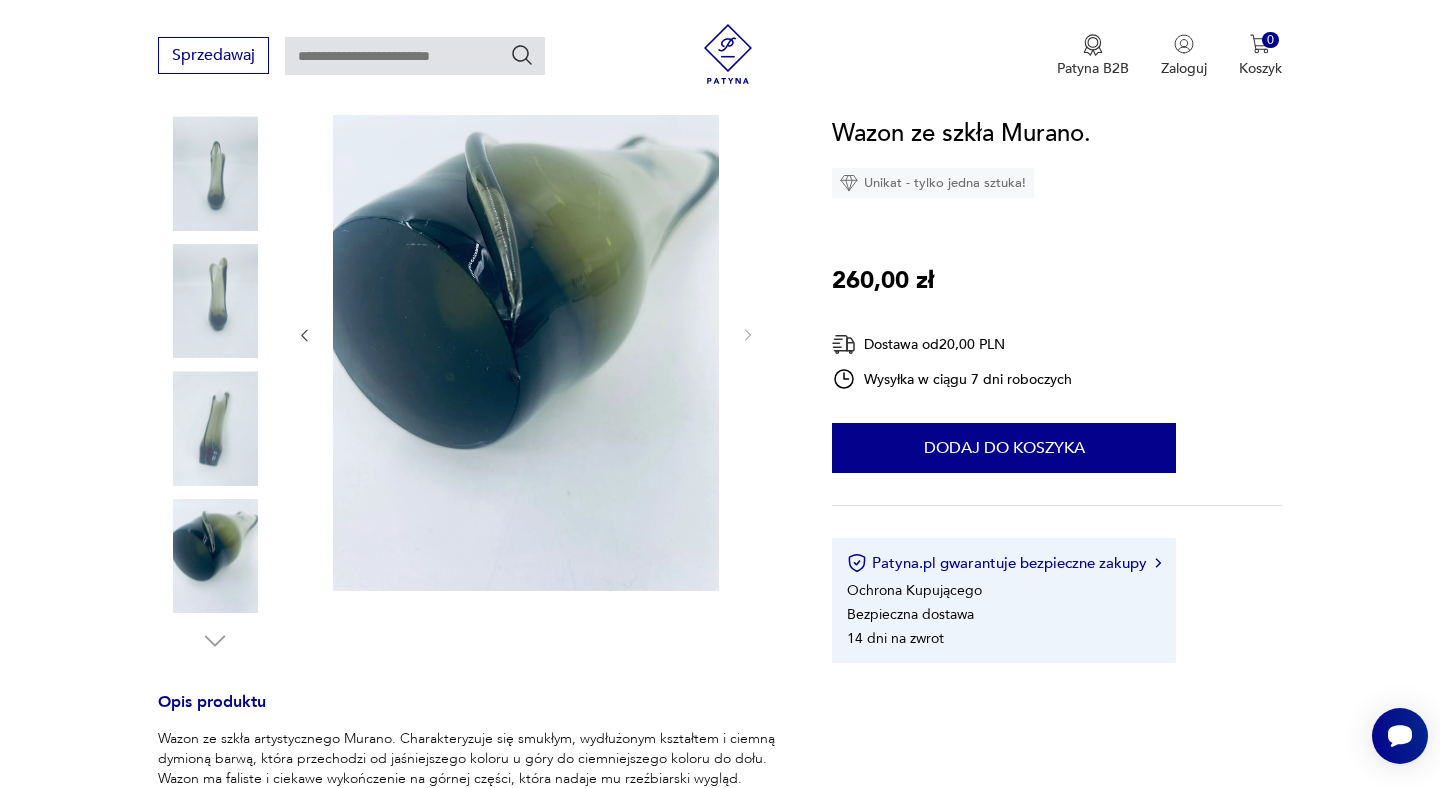 click at bounding box center (215, 428) 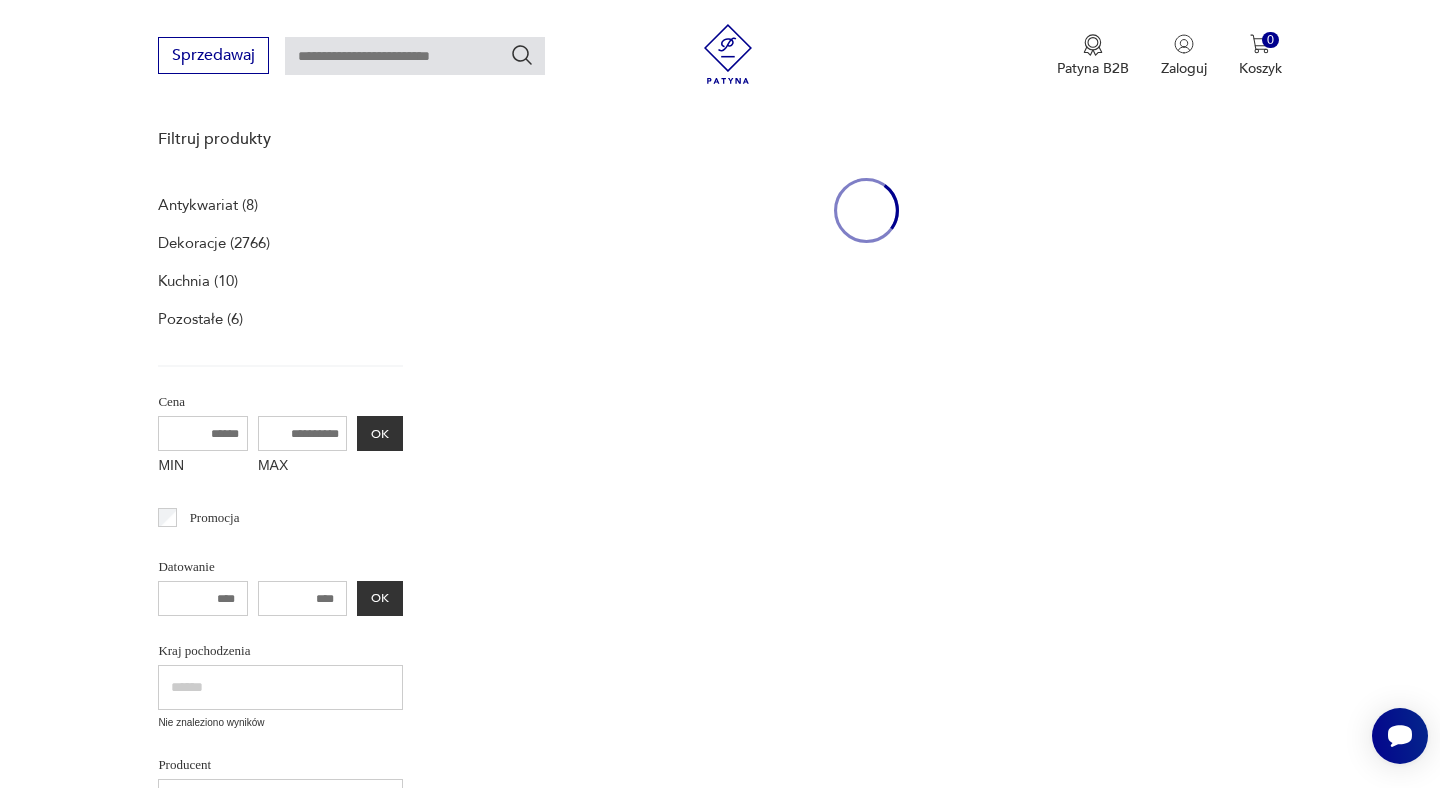 type on "*****" 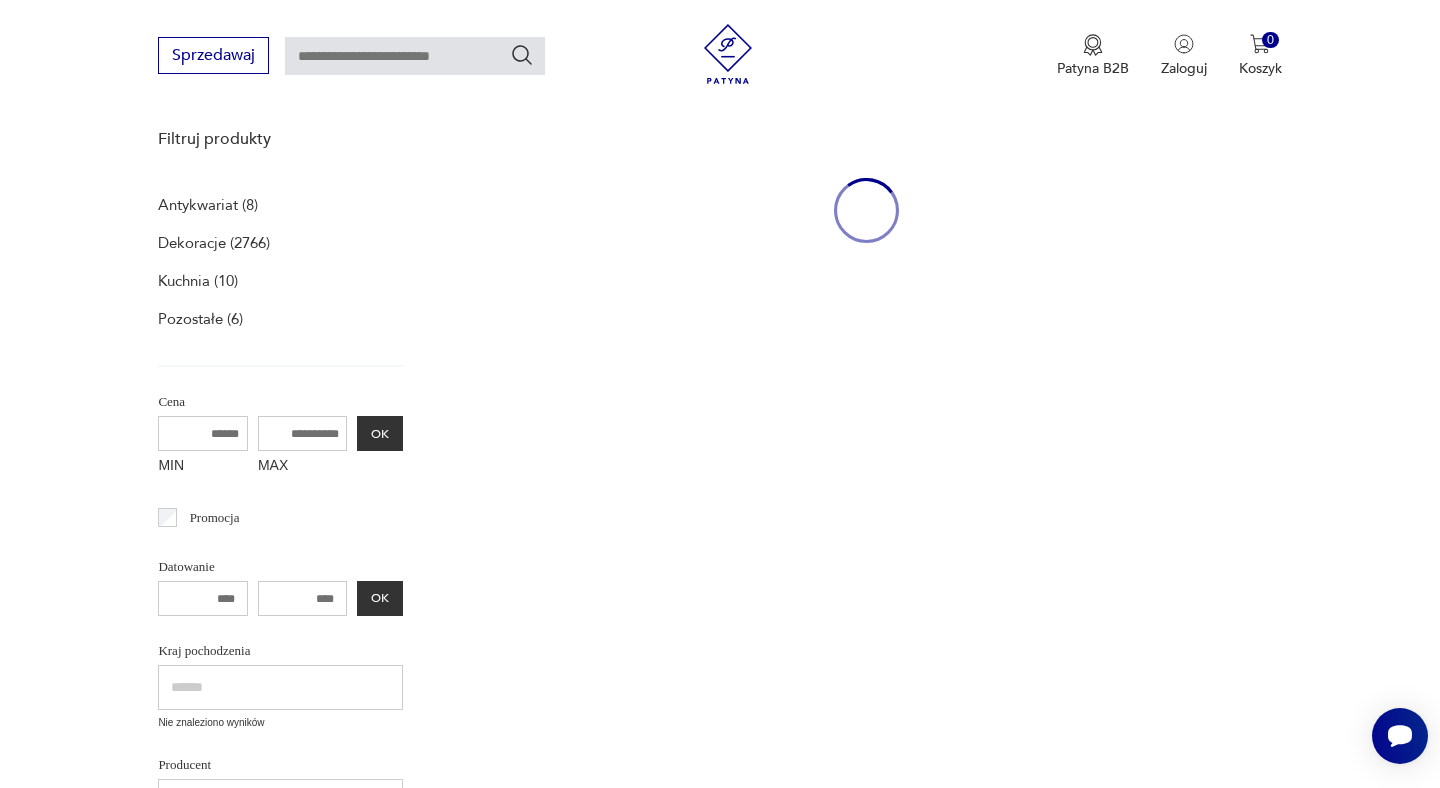 type on "*****" 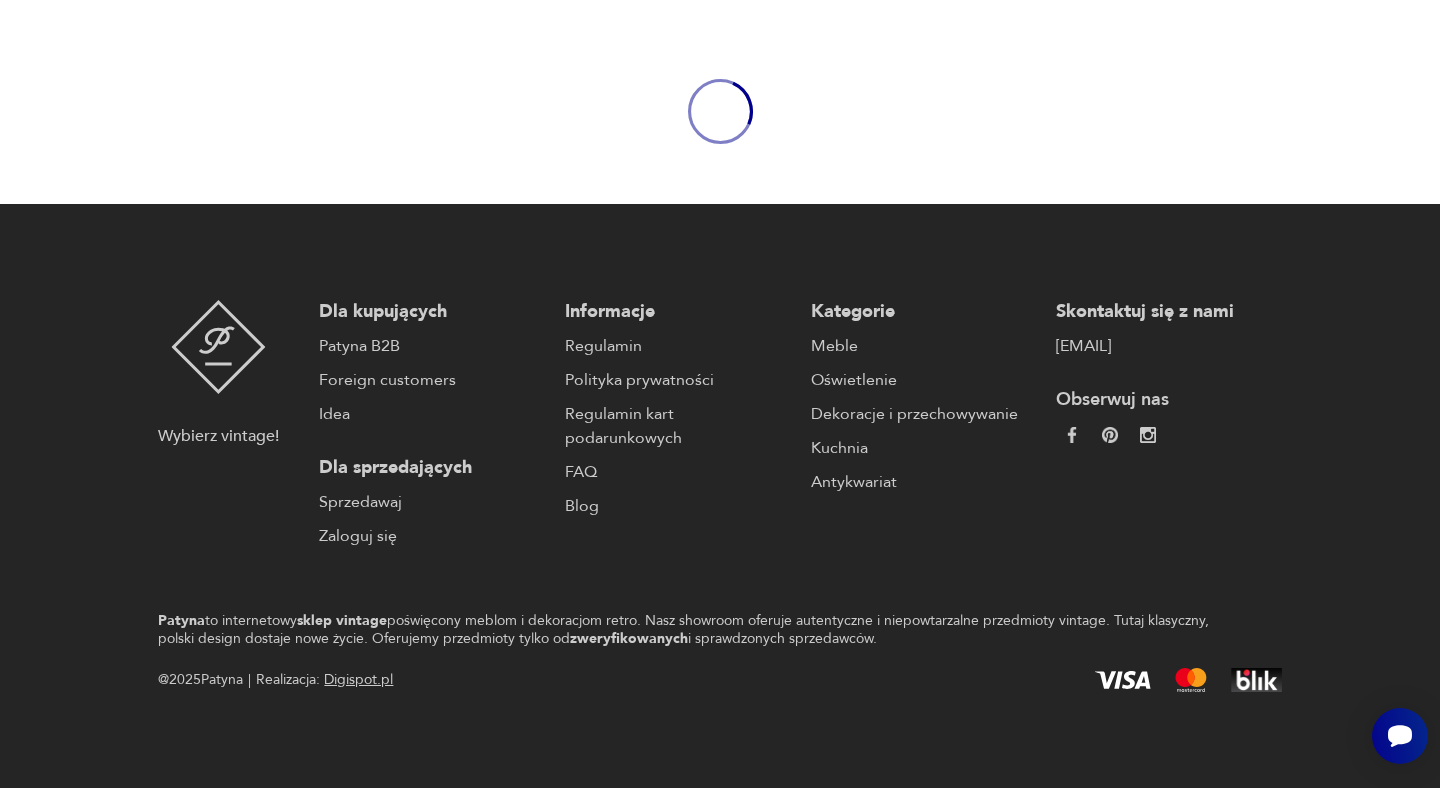 scroll, scrollTop: 0, scrollLeft: 0, axis: both 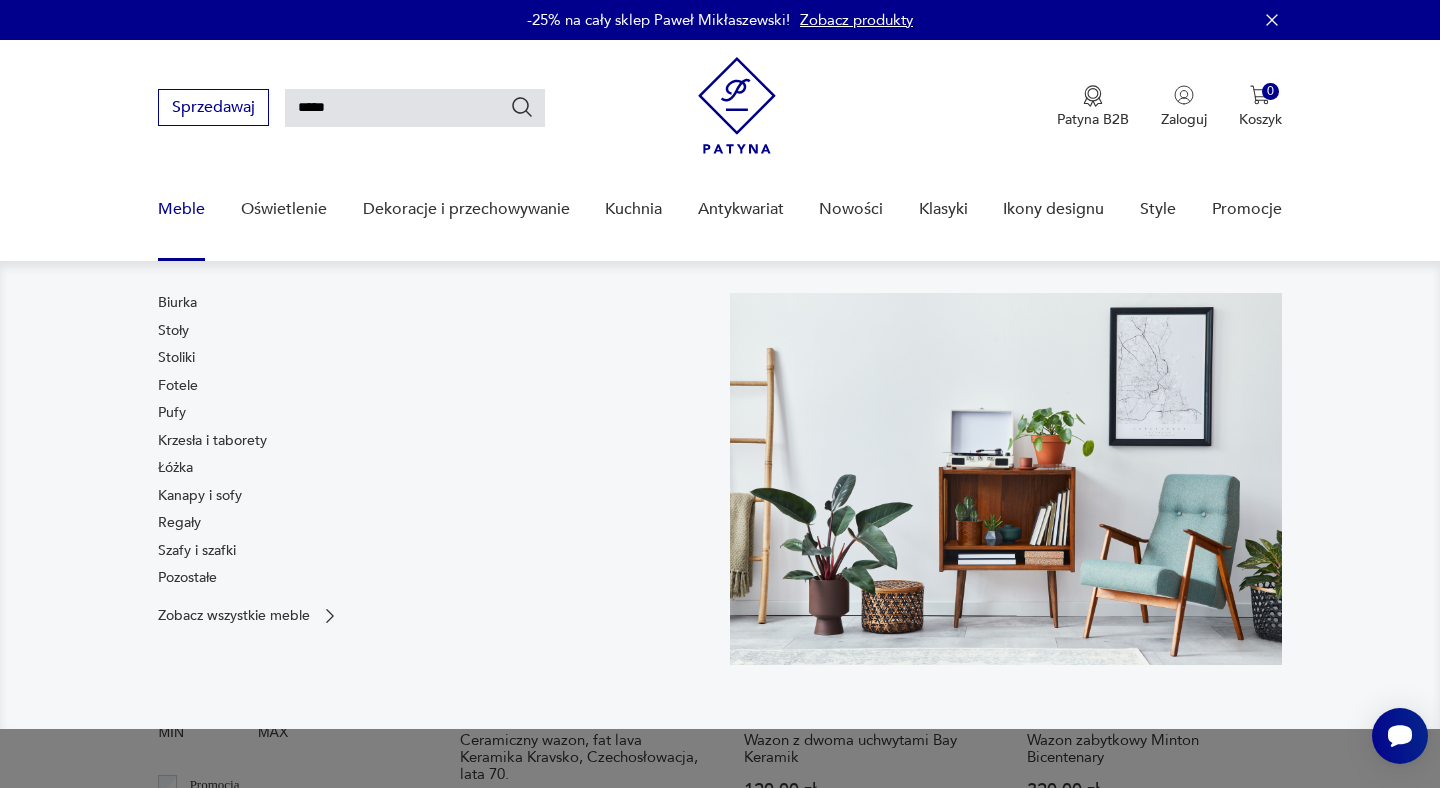 click on "Biurka Stoły Stoliki Fotele Pufy Krzesła i taborety Łóżka Kanapy i sofy Regały Szafy i szafki Pozostałe Zobacz wszystkie meble" at bounding box center (720, 495) 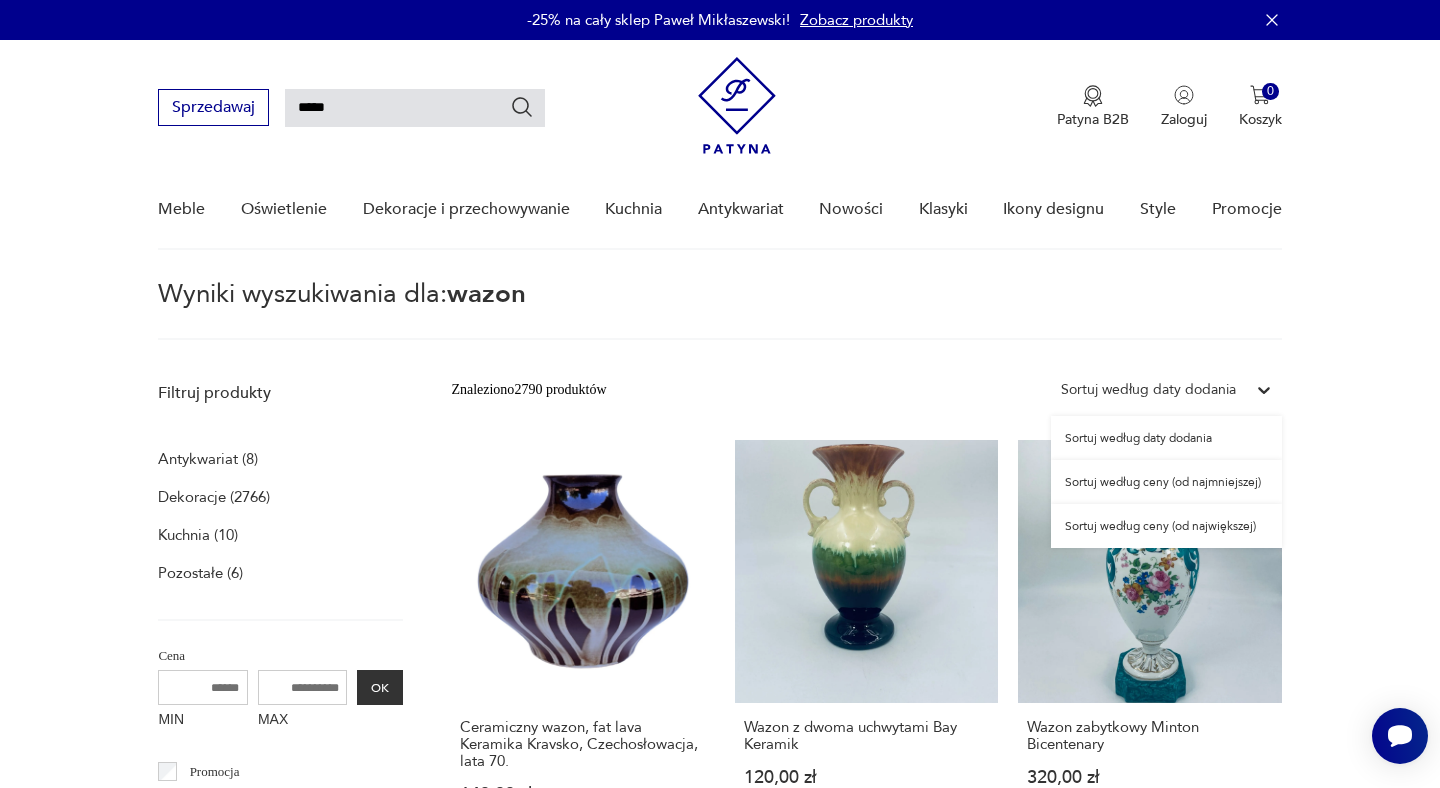 click on "Sortuj według daty dodania" at bounding box center [1148, 390] 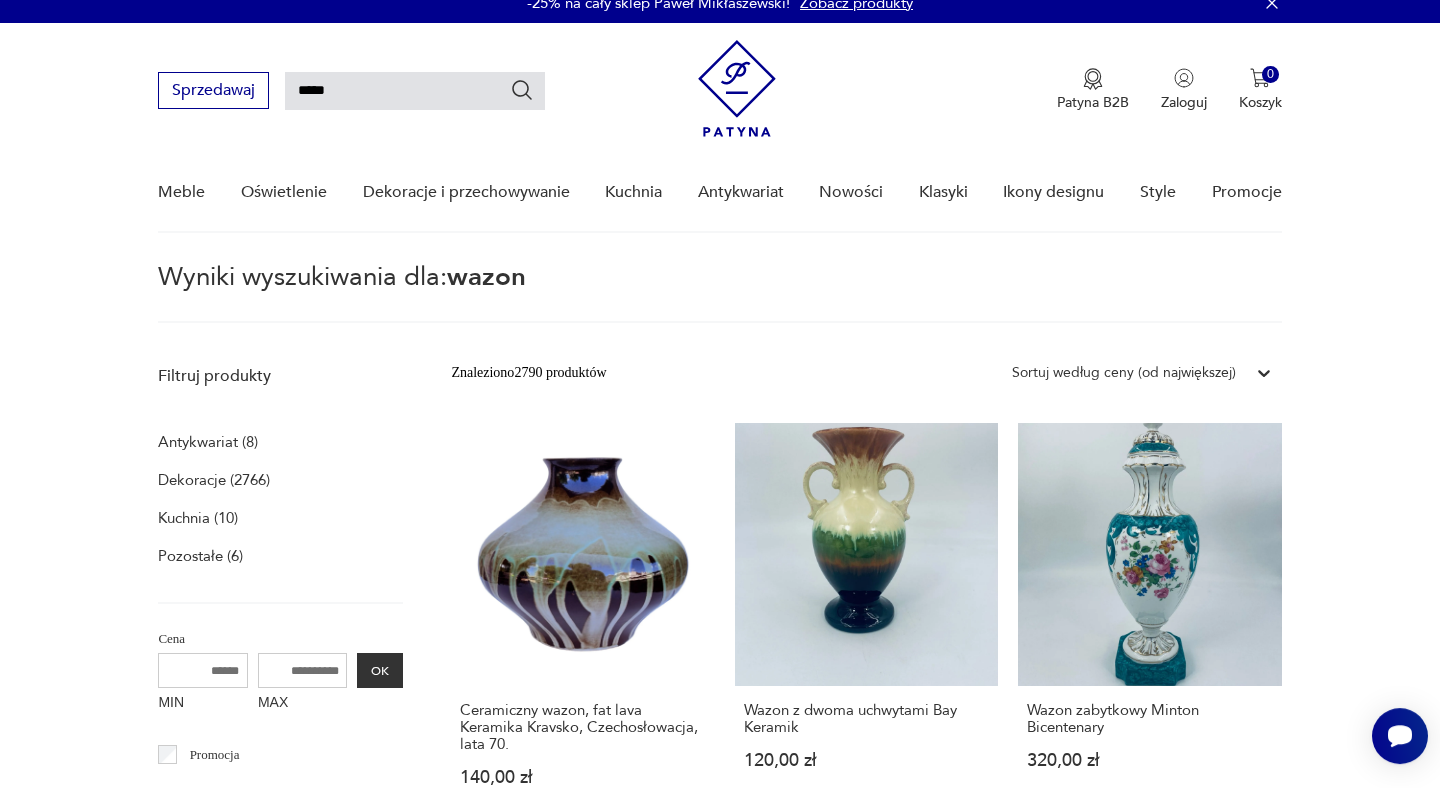 click on "Wazon zabytkowy Minton Bicentenary 320,00 zł" at bounding box center [1149, 624] 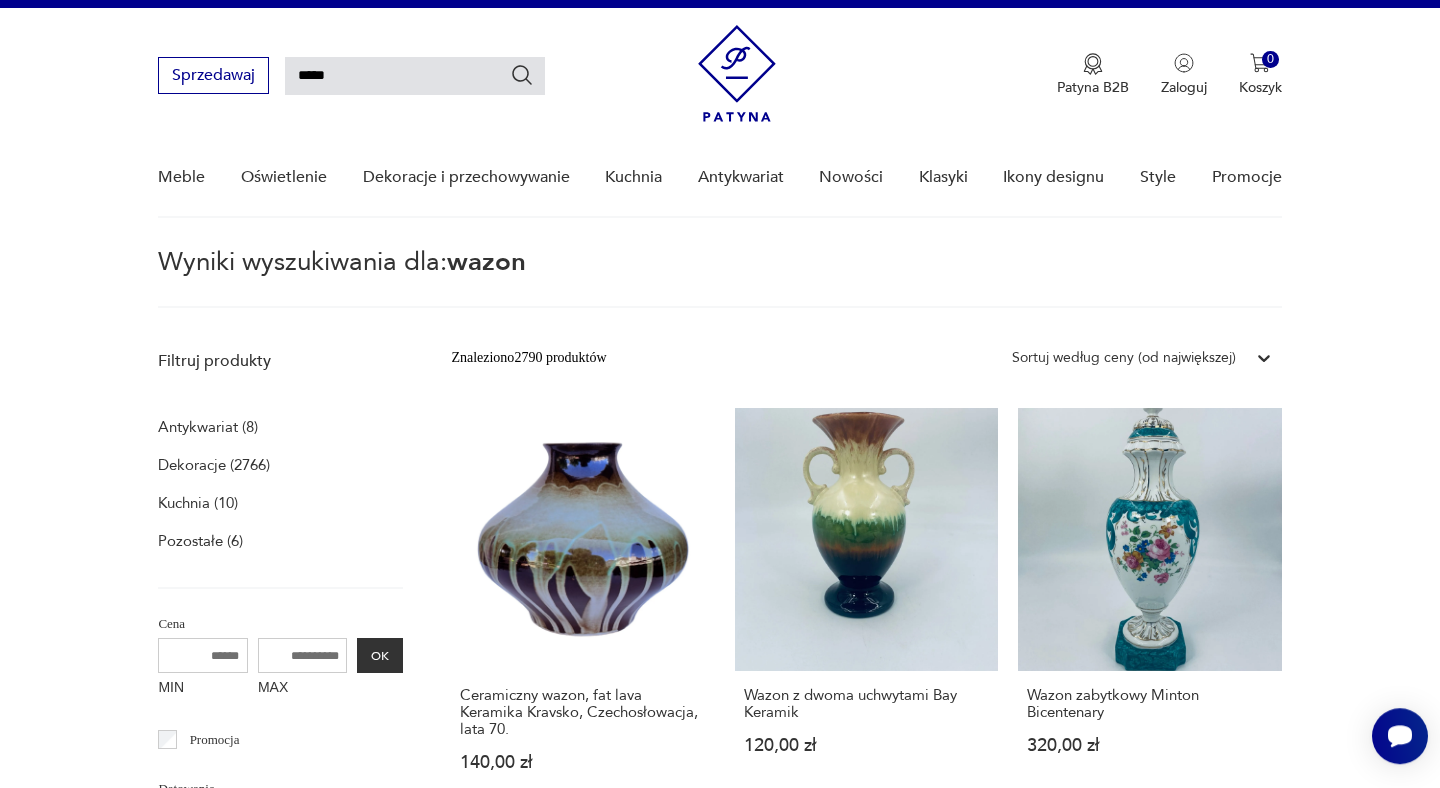 type 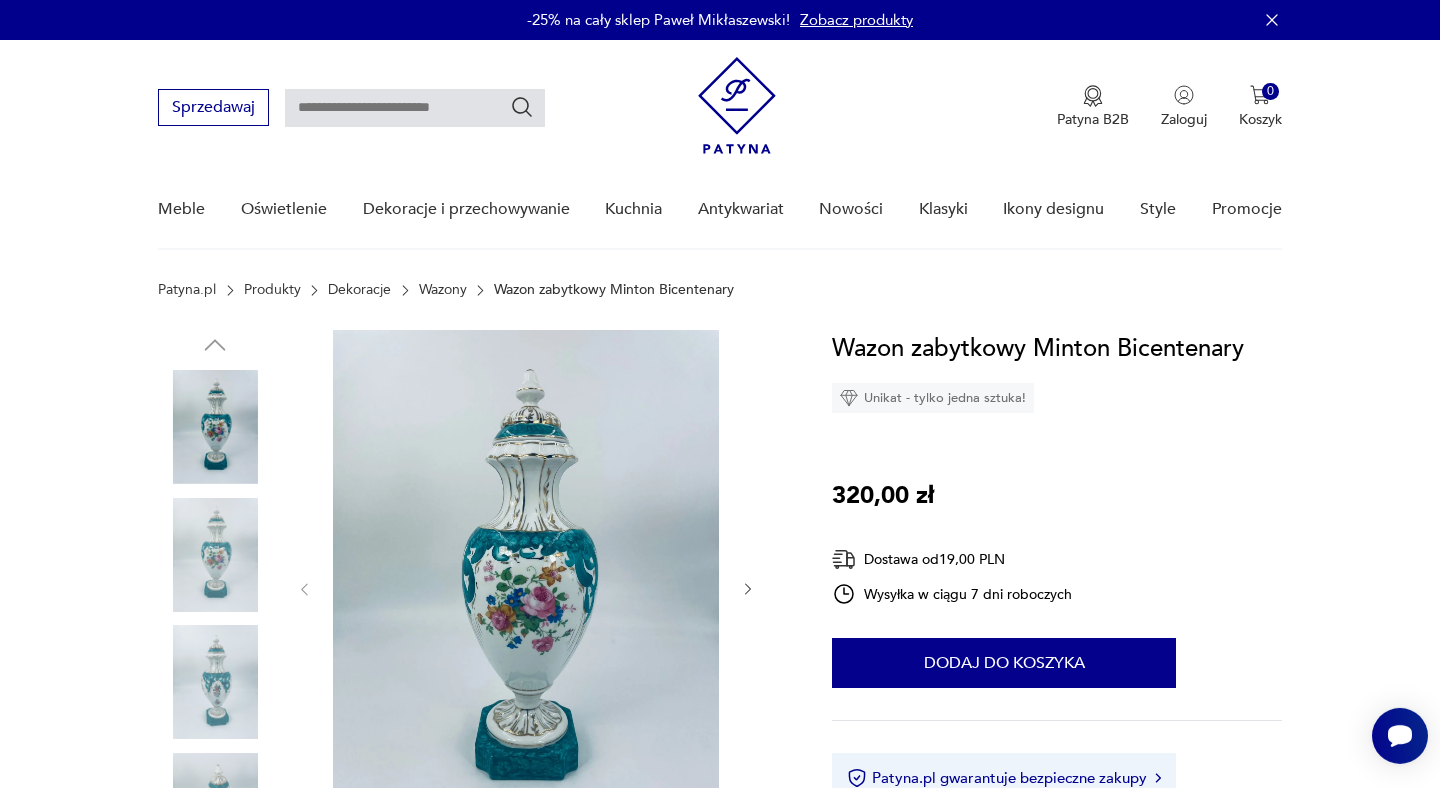 scroll, scrollTop: 0, scrollLeft: 0, axis: both 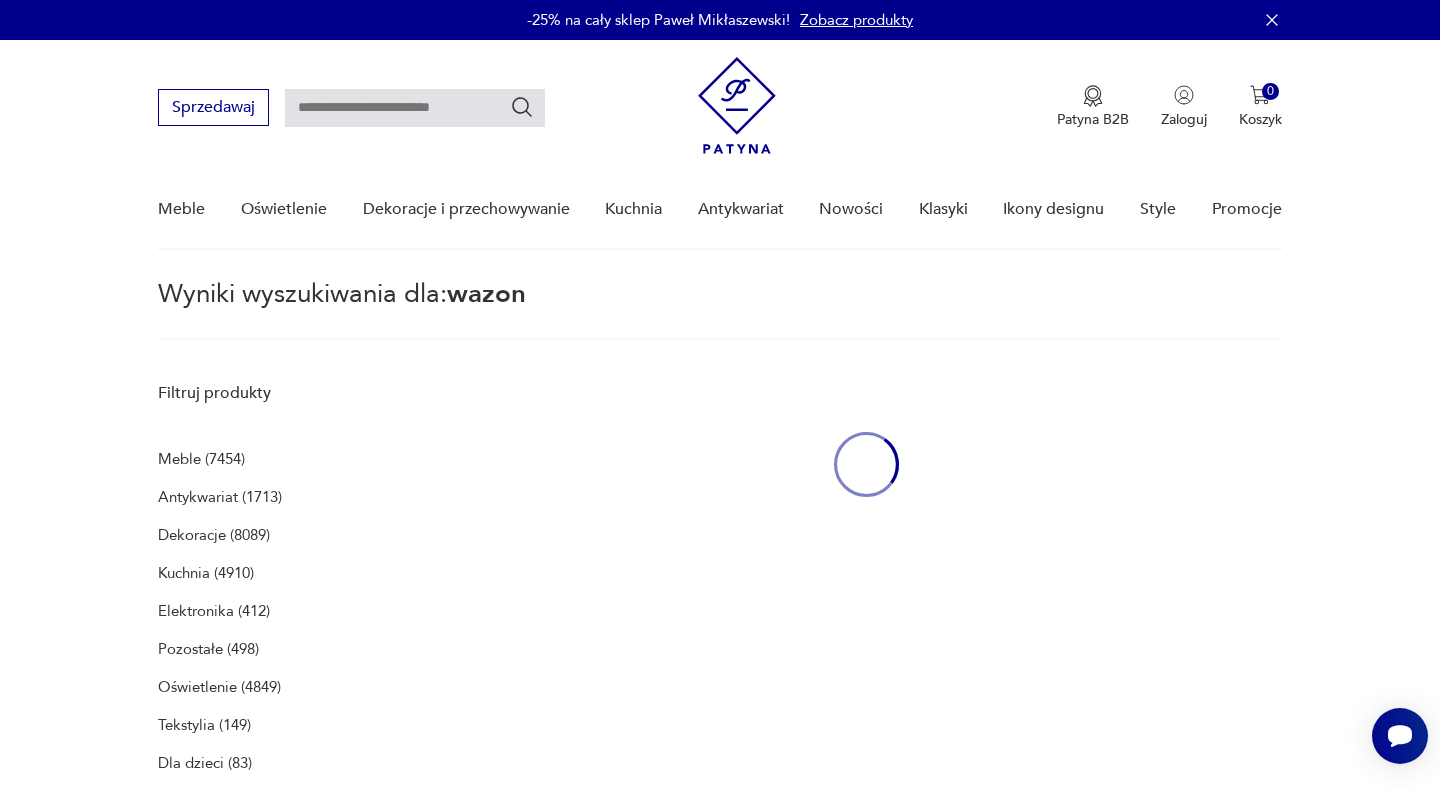 type on "*****" 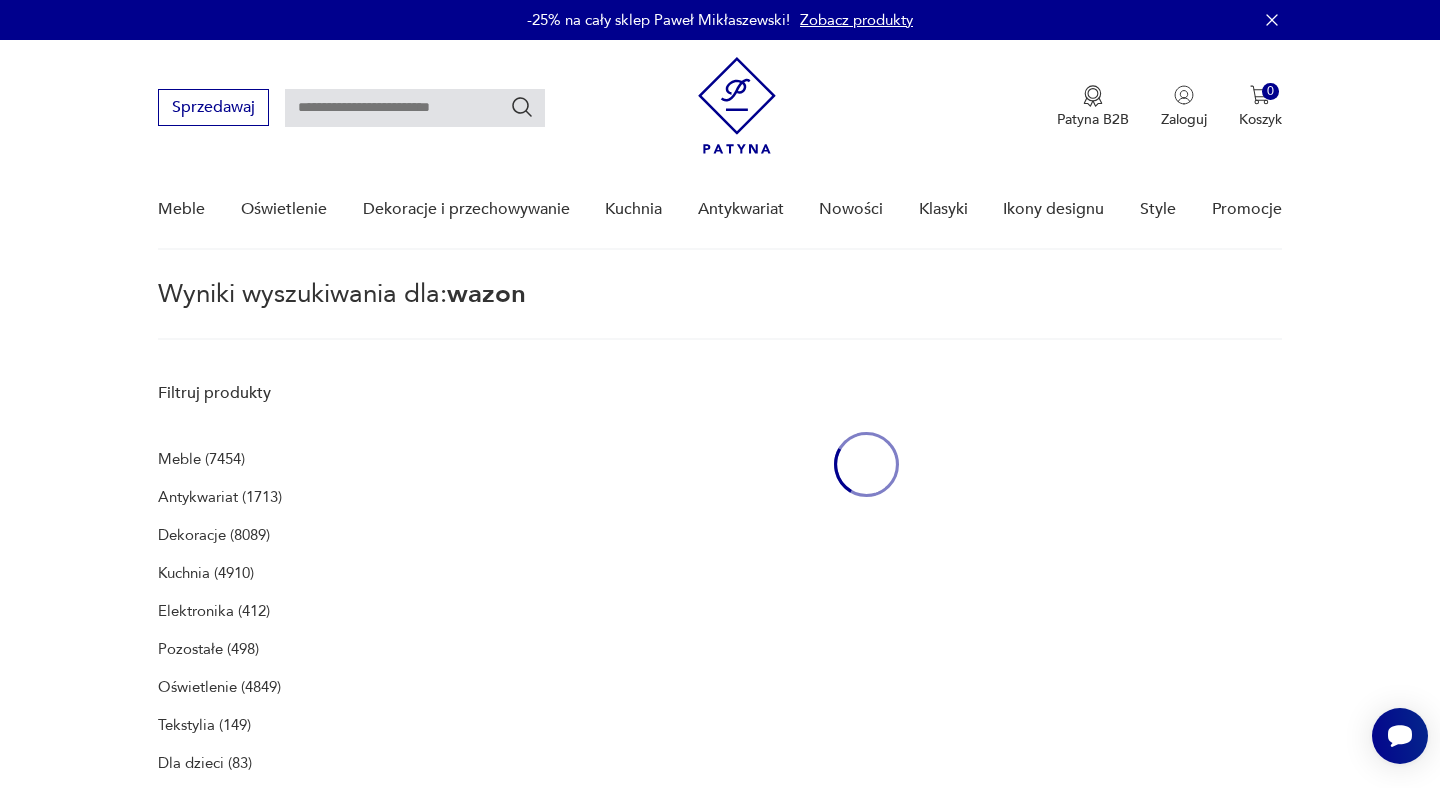 type on "*****" 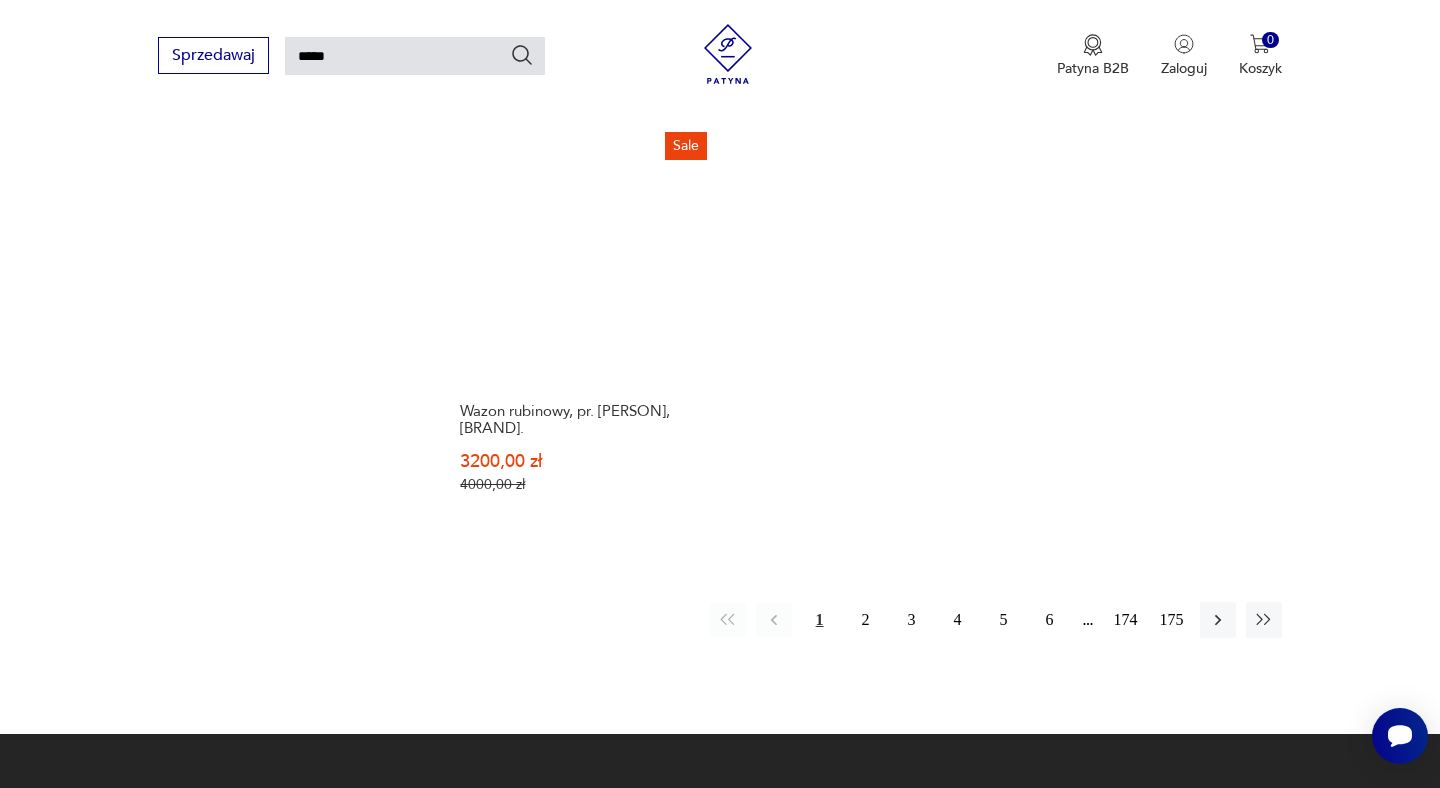 scroll, scrollTop: 2649, scrollLeft: 0, axis: vertical 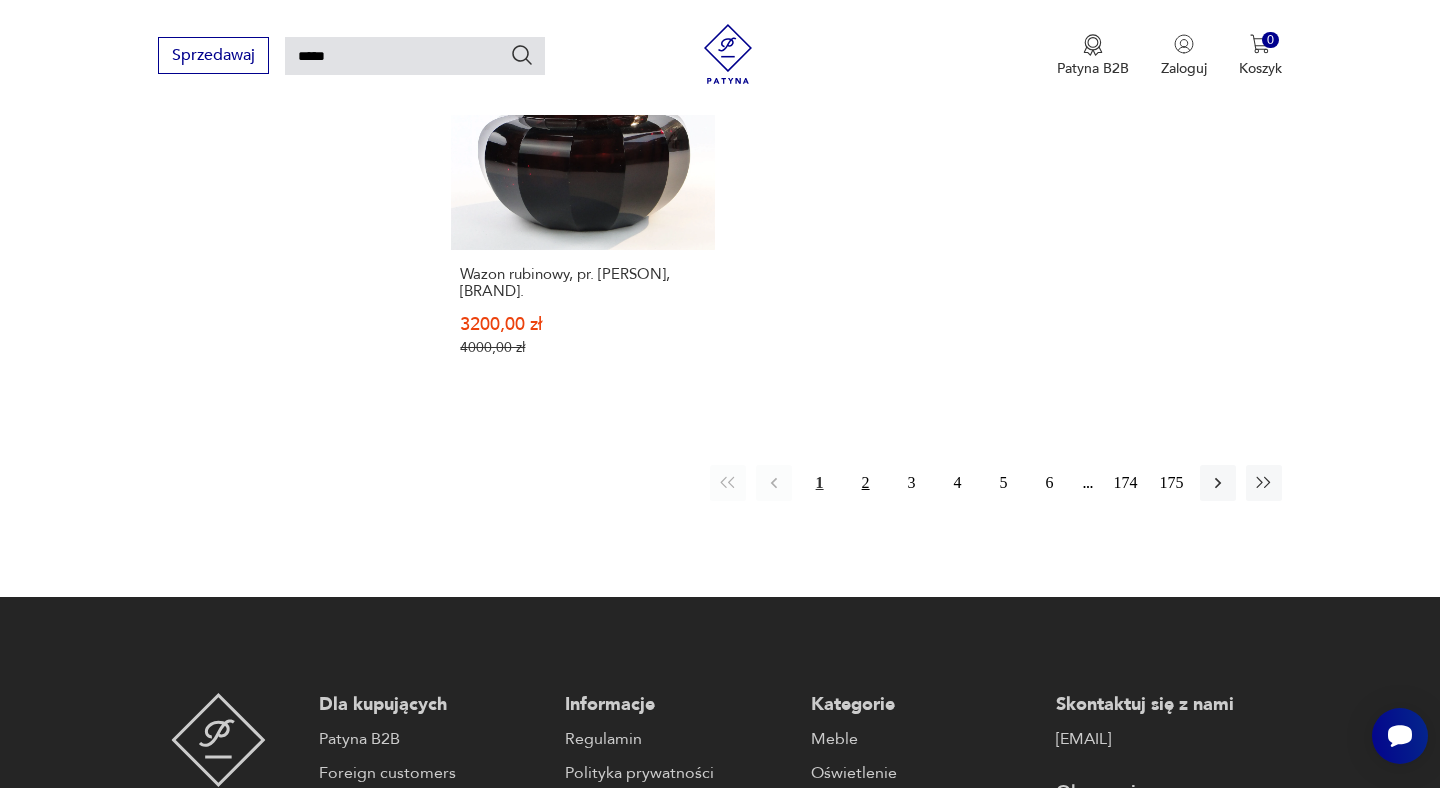 click on "2" at bounding box center (866, 483) 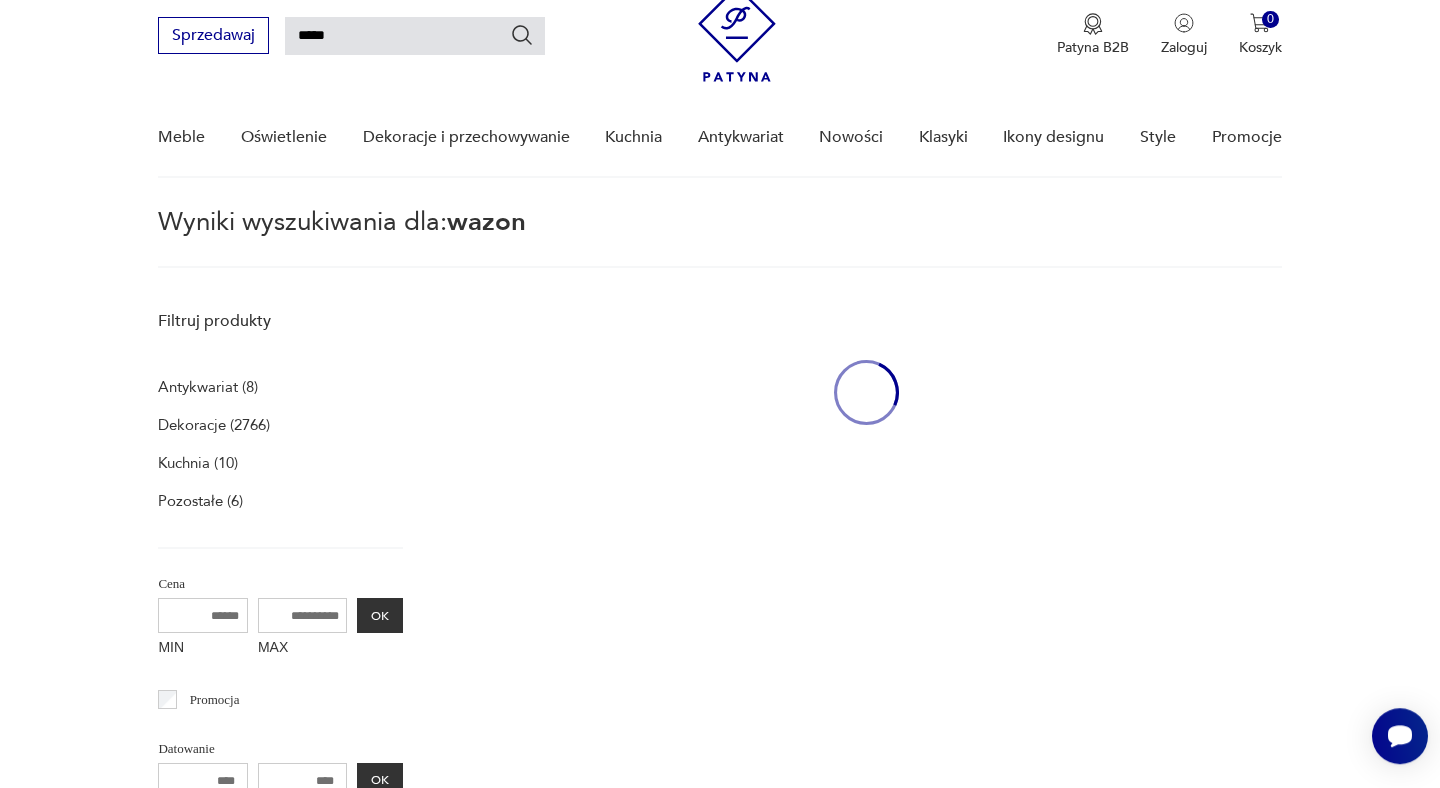 scroll, scrollTop: 72, scrollLeft: 0, axis: vertical 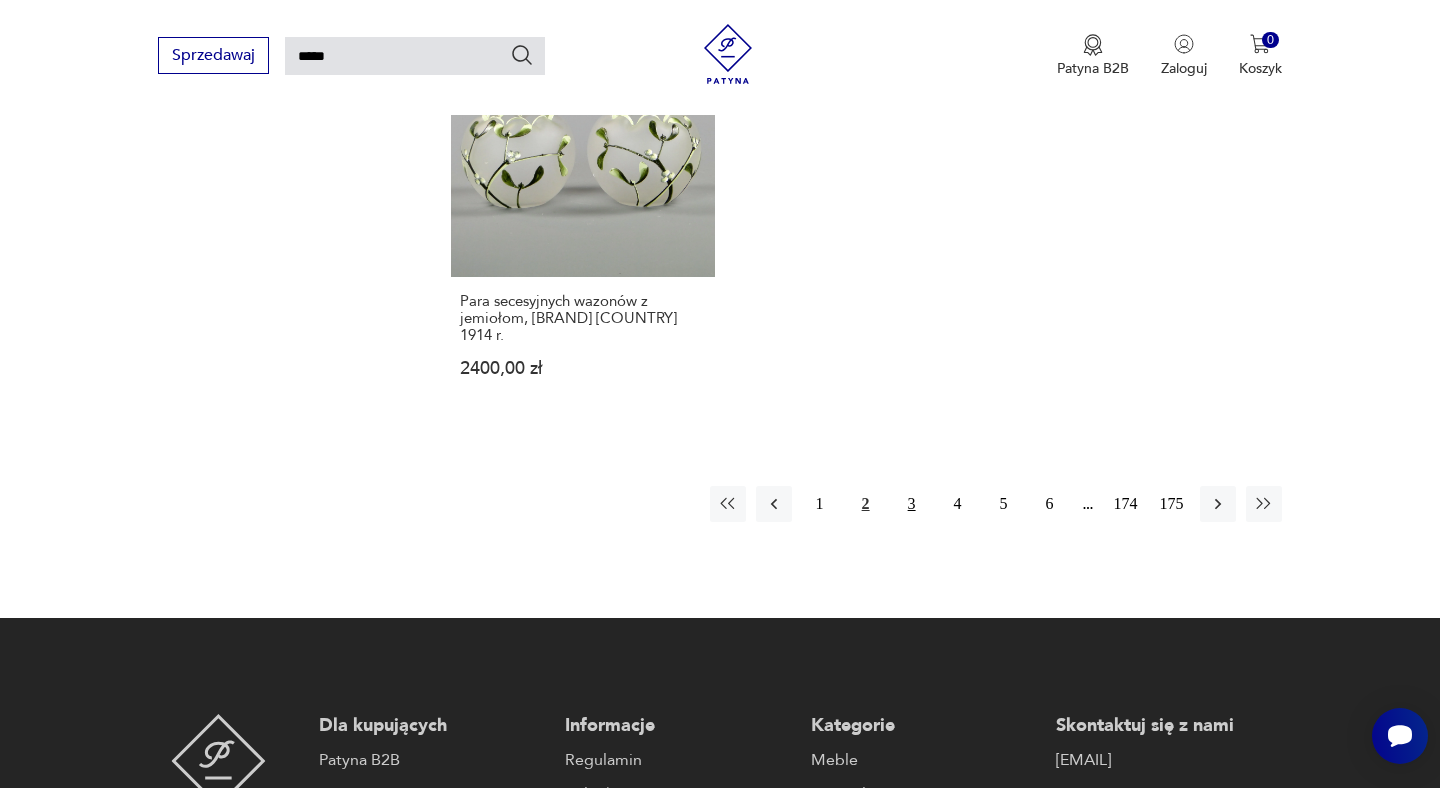 click on "3" at bounding box center [912, 504] 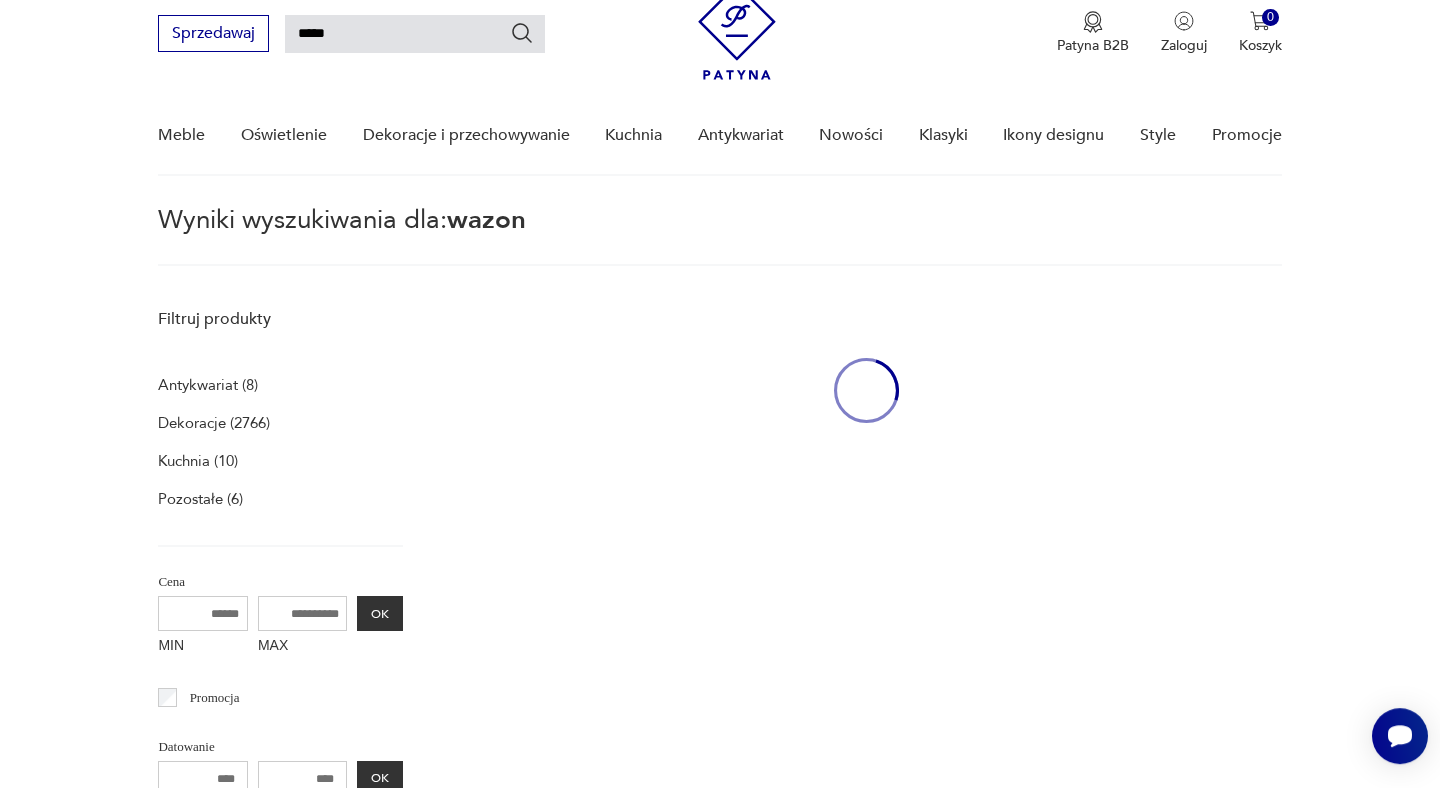 scroll, scrollTop: 72, scrollLeft: 0, axis: vertical 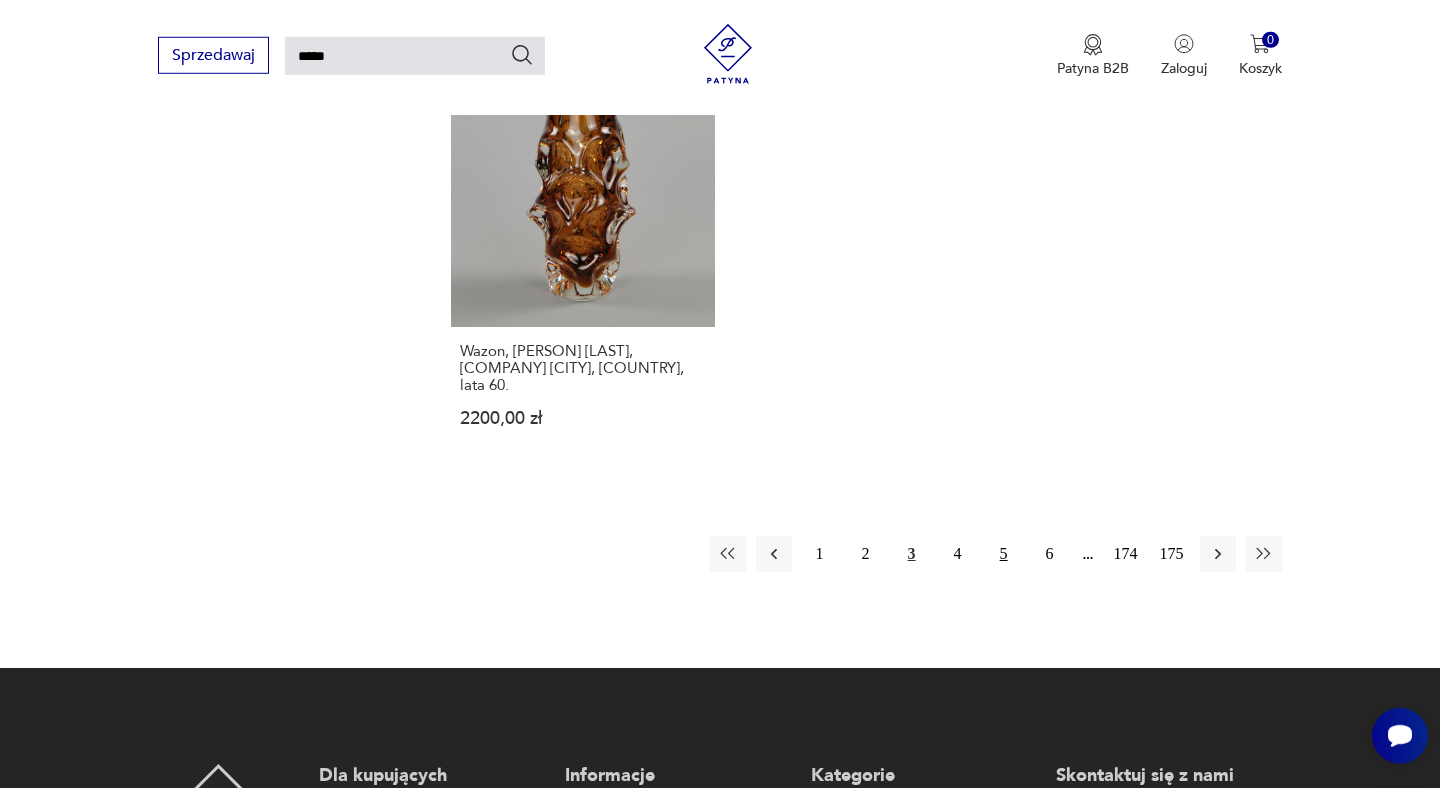 click on "5" at bounding box center [1004, 554] 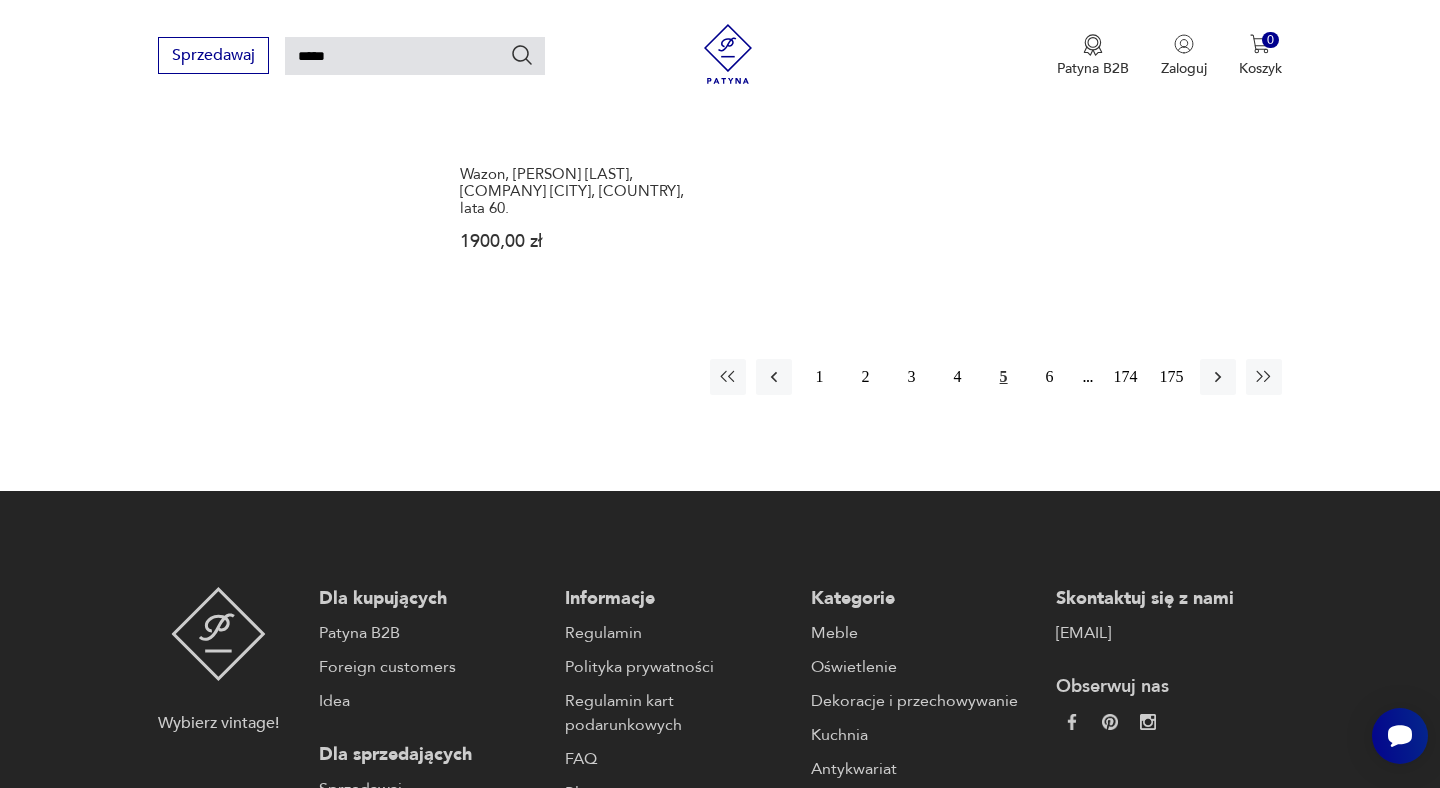 scroll, scrollTop: 2806, scrollLeft: 0, axis: vertical 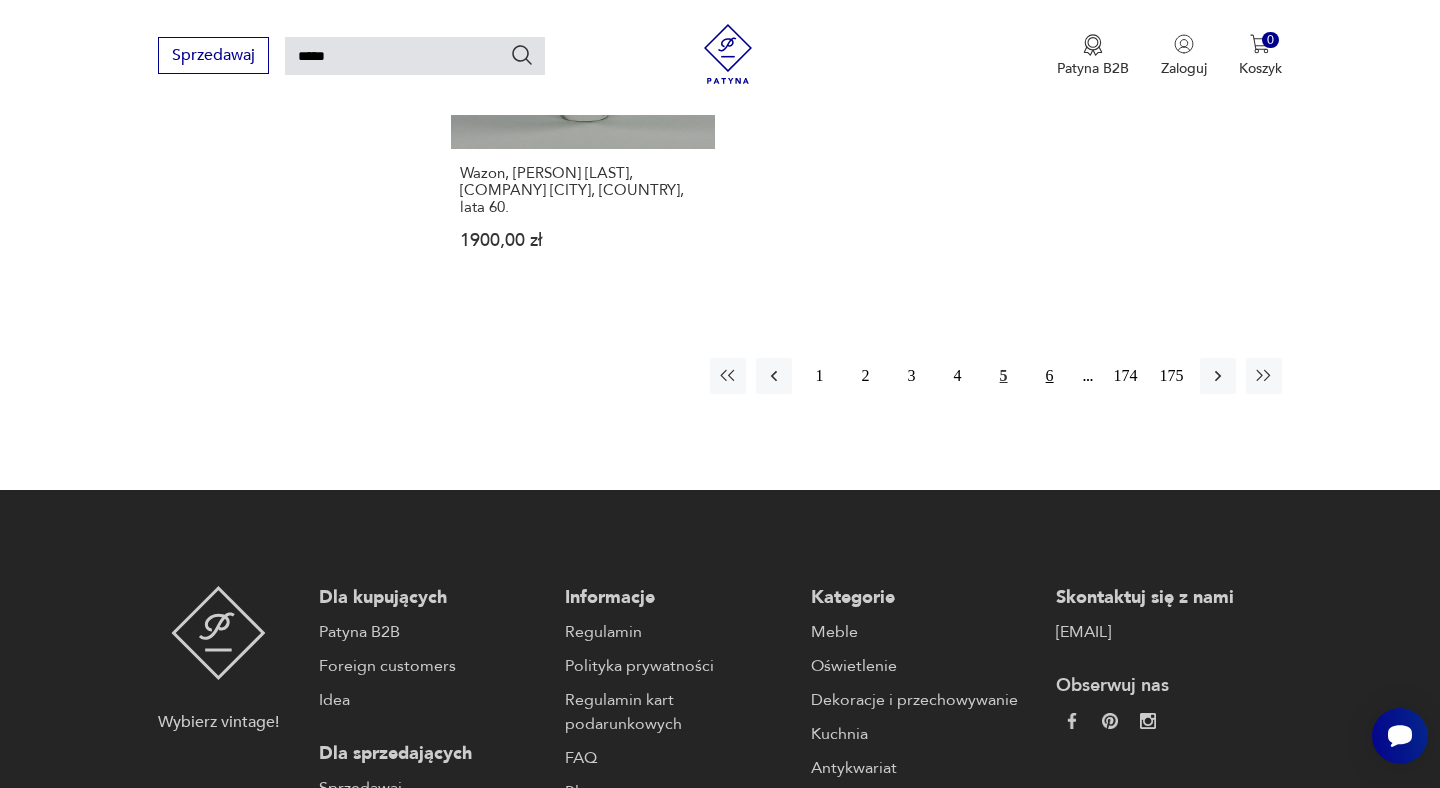 click on "6" at bounding box center (1050, 376) 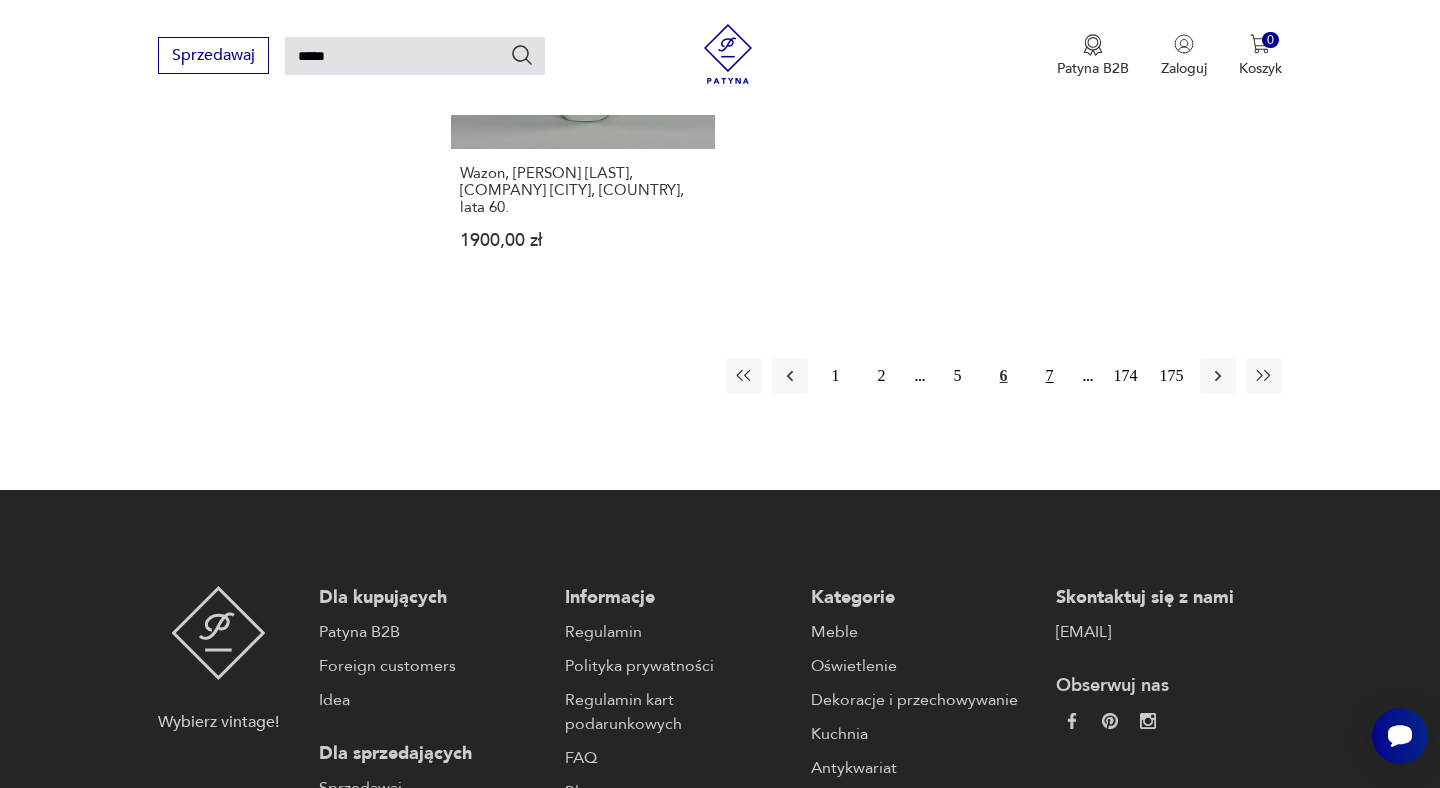 click on "7" at bounding box center (1050, 376) 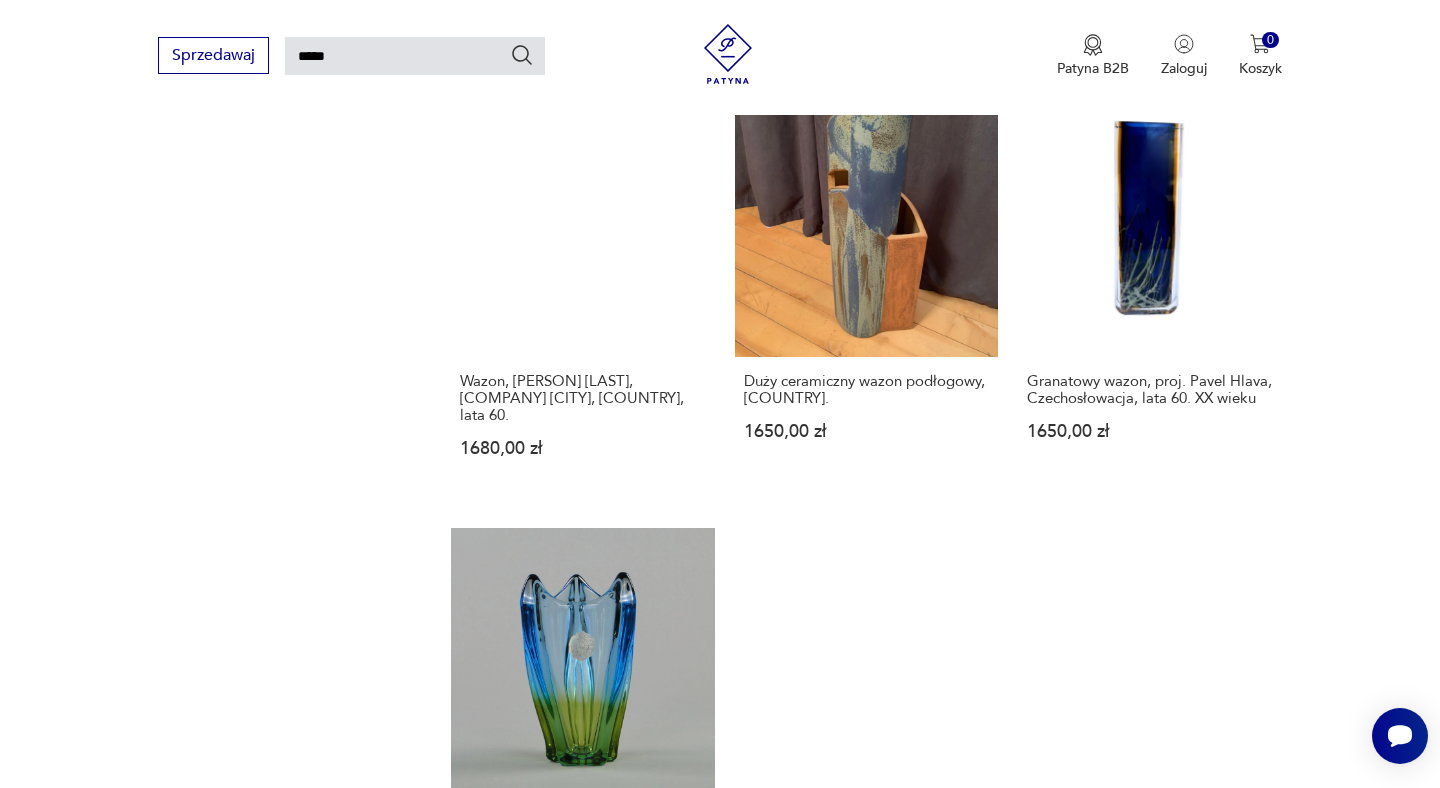 scroll, scrollTop: 2108, scrollLeft: 0, axis: vertical 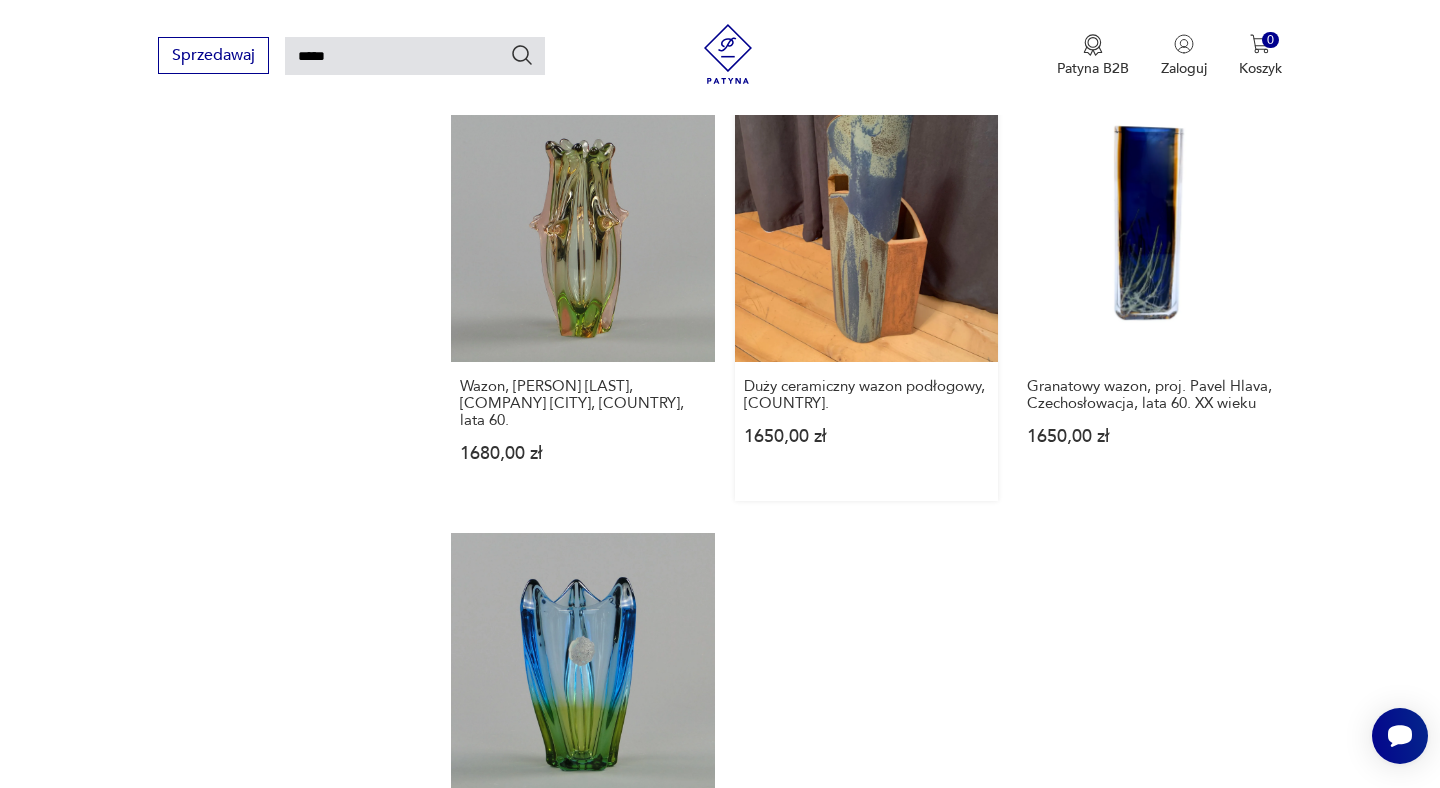 click on "Duży ceramiczny wazon podłogowy, [COUNTRY]. 1650,00 zł" at bounding box center [866, 300] 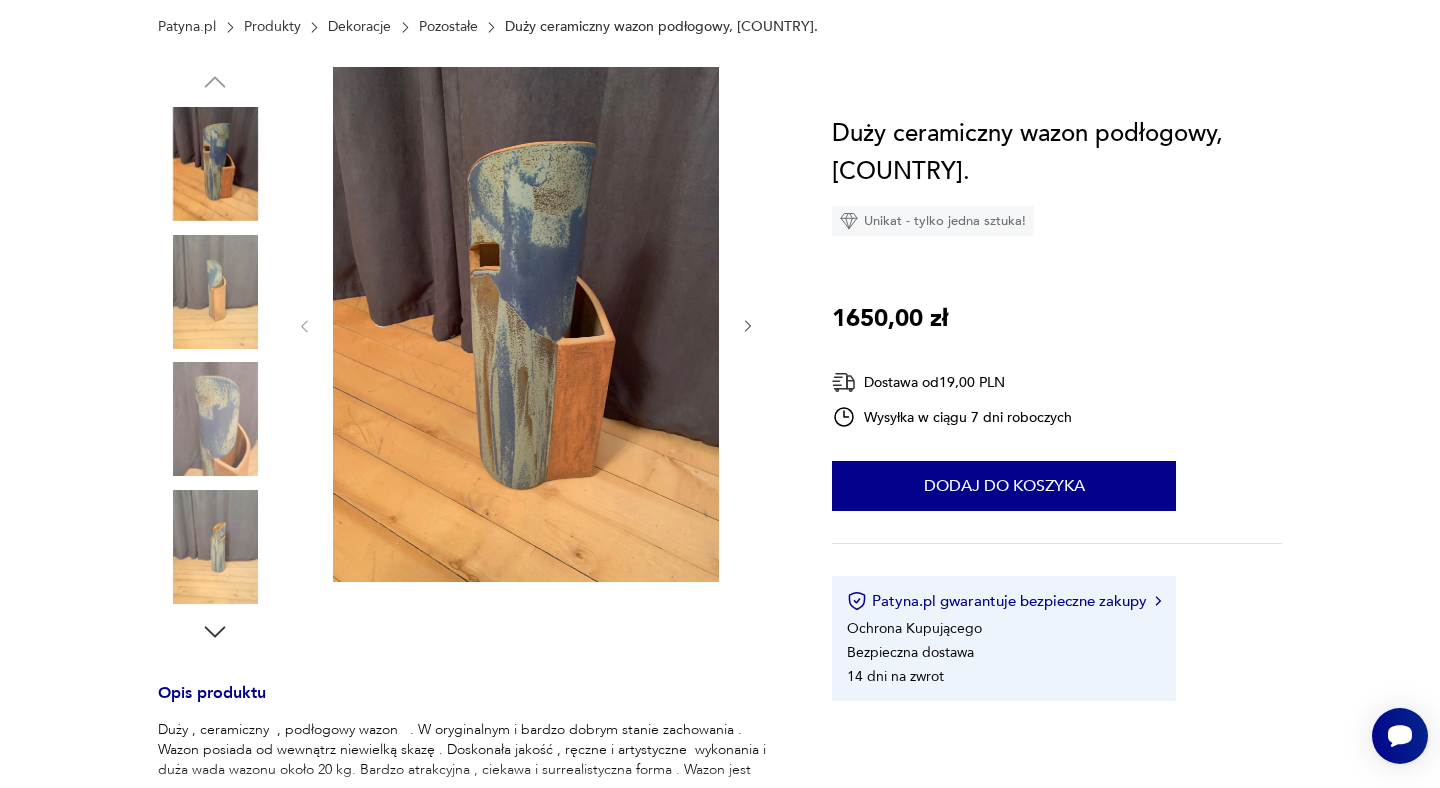 scroll, scrollTop: 0, scrollLeft: 0, axis: both 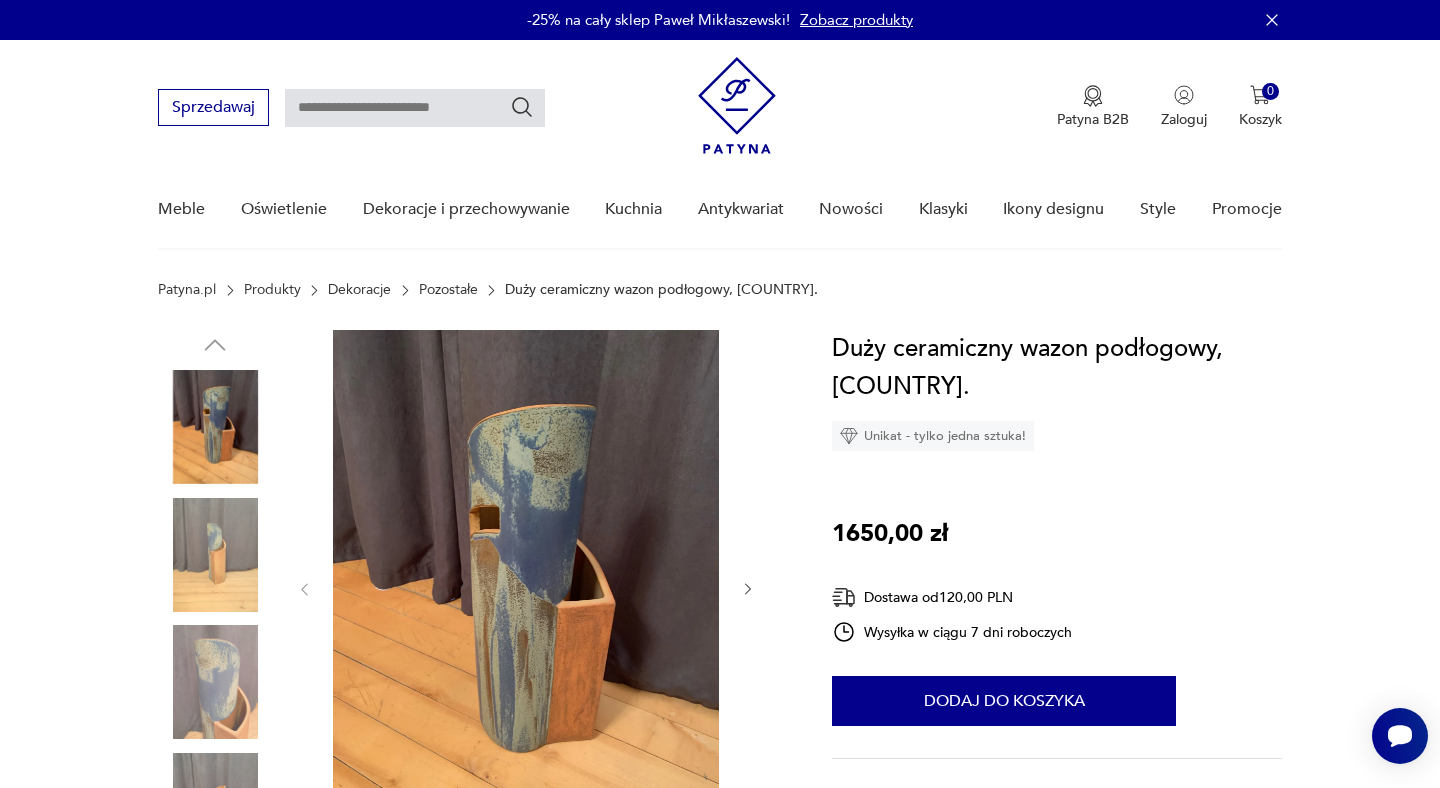 click at bounding box center (215, 427) 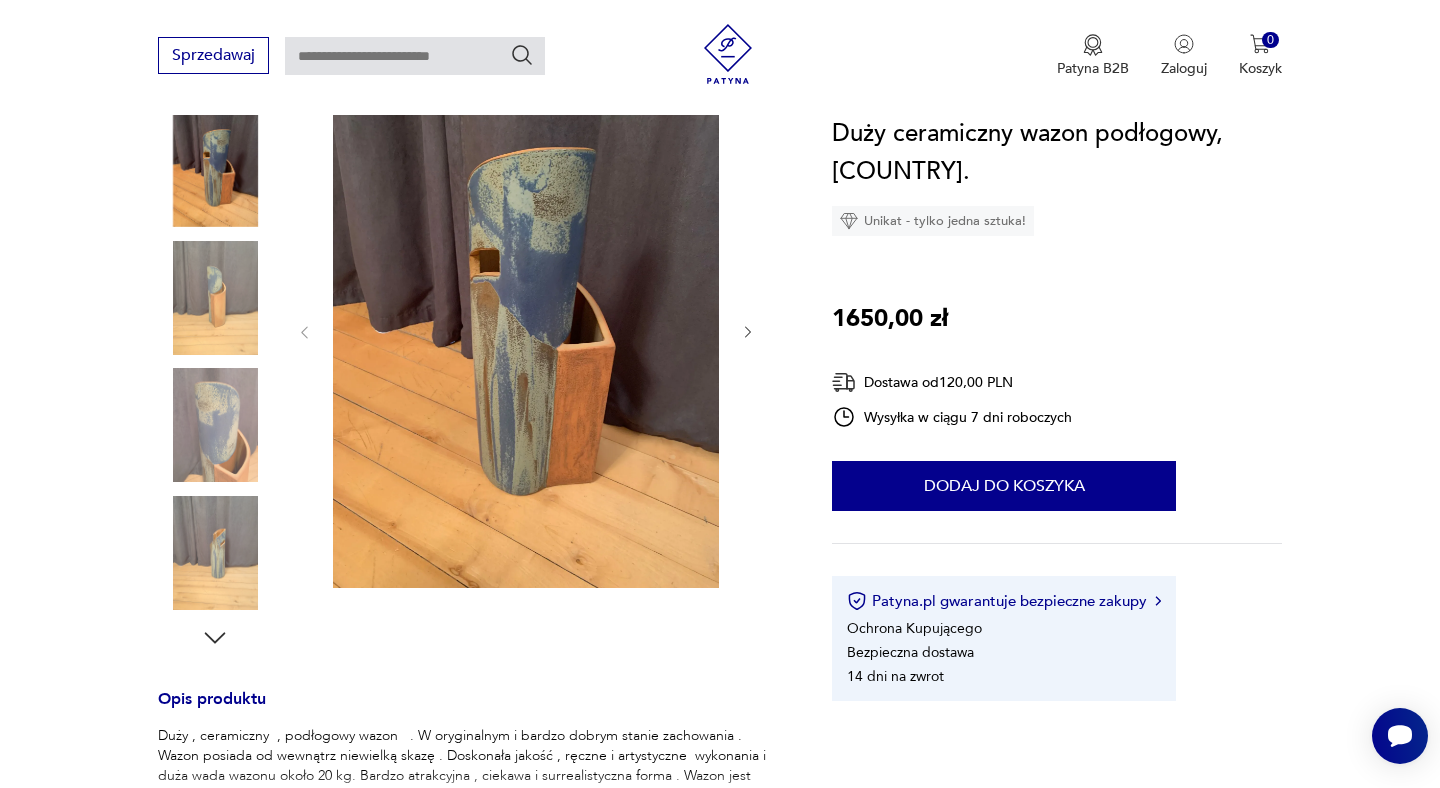 scroll, scrollTop: 286, scrollLeft: 0, axis: vertical 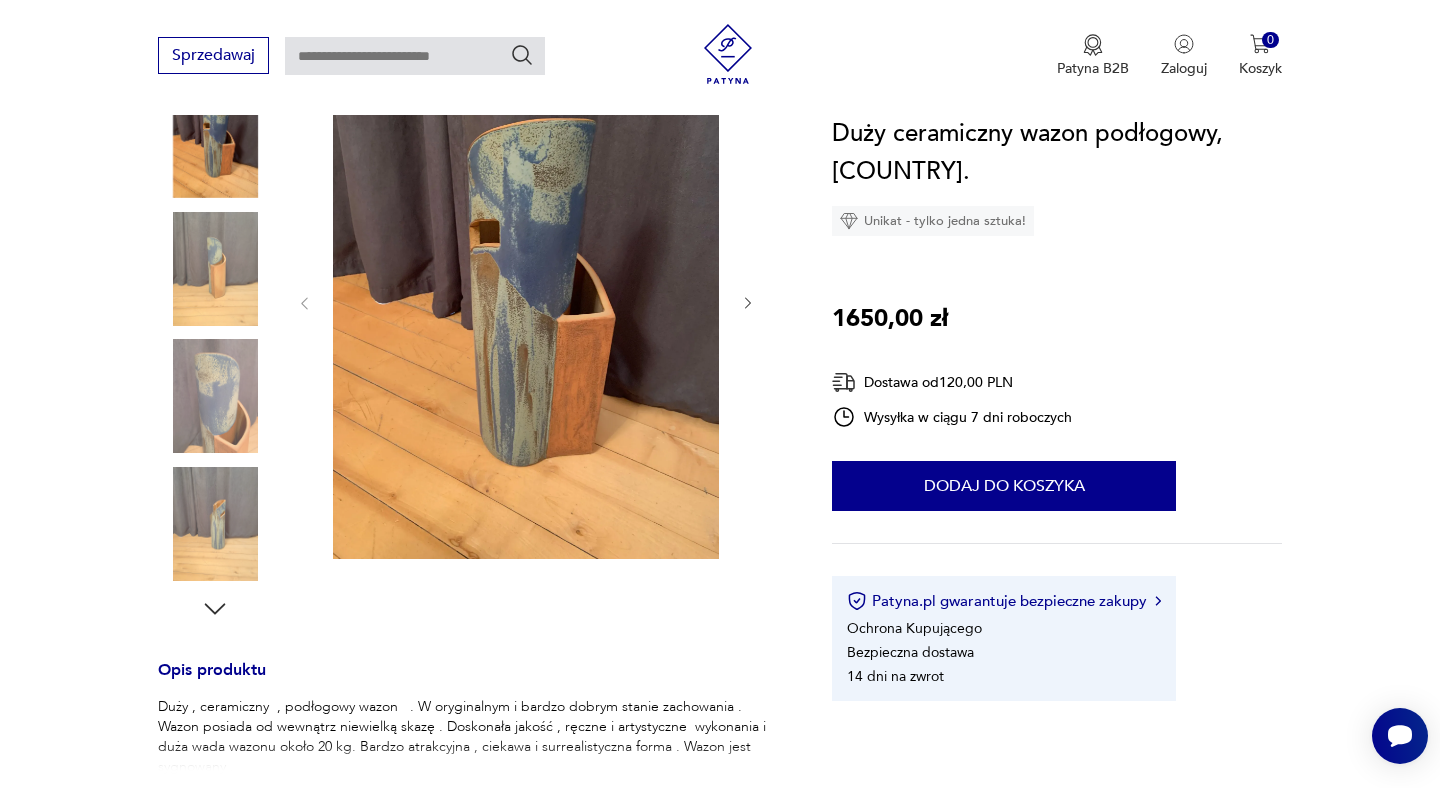 click at bounding box center (215, 269) 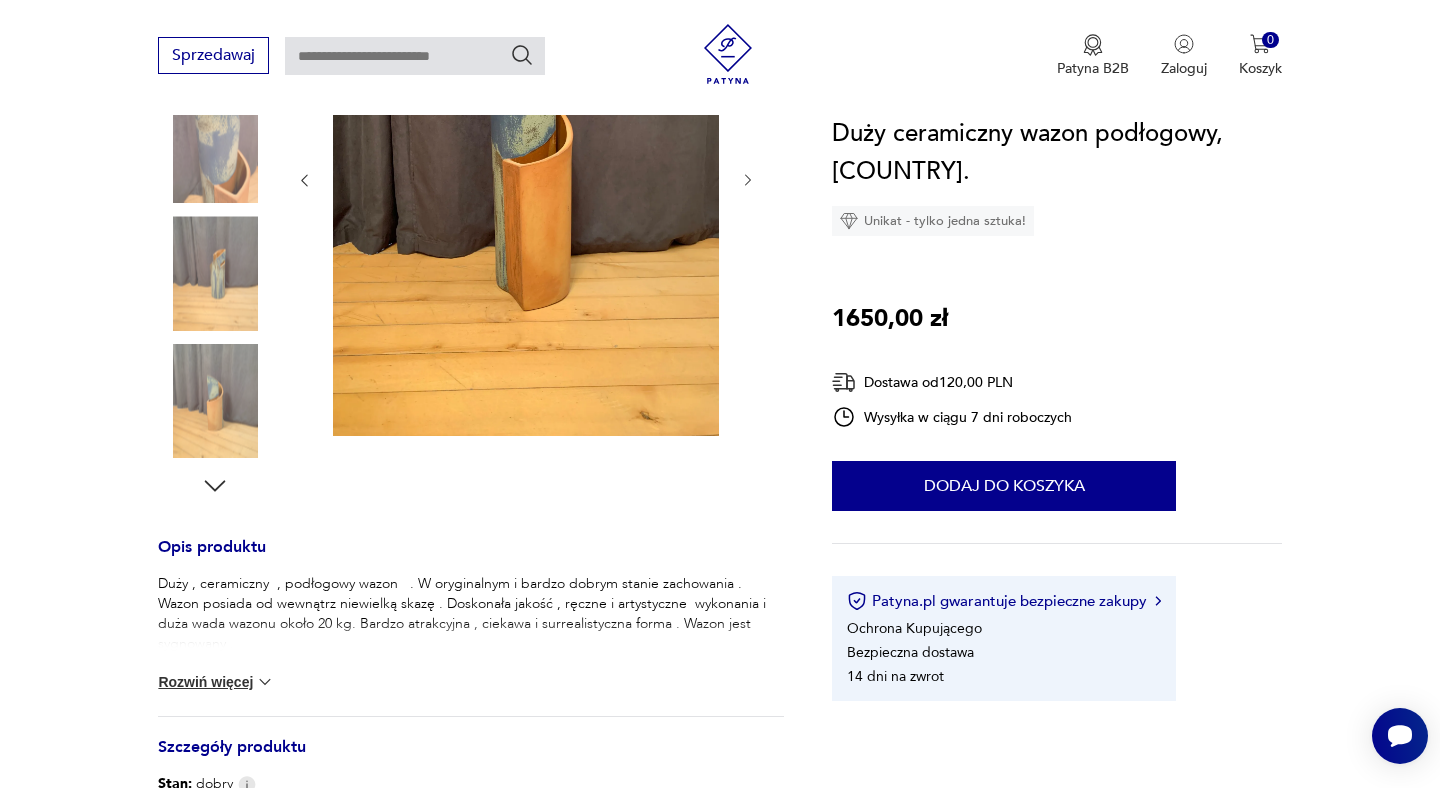scroll, scrollTop: 466, scrollLeft: 0, axis: vertical 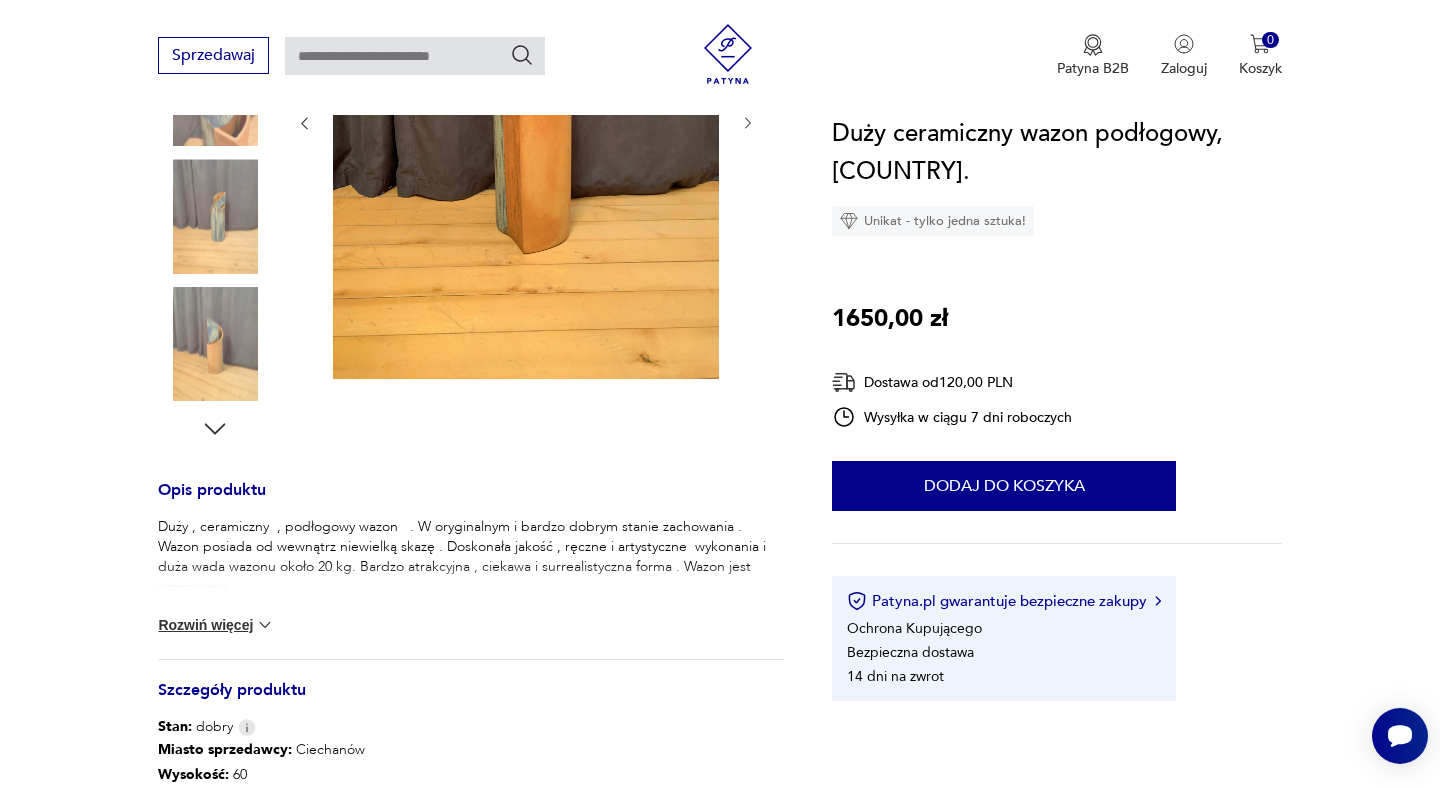 click at bounding box center [215, 344] 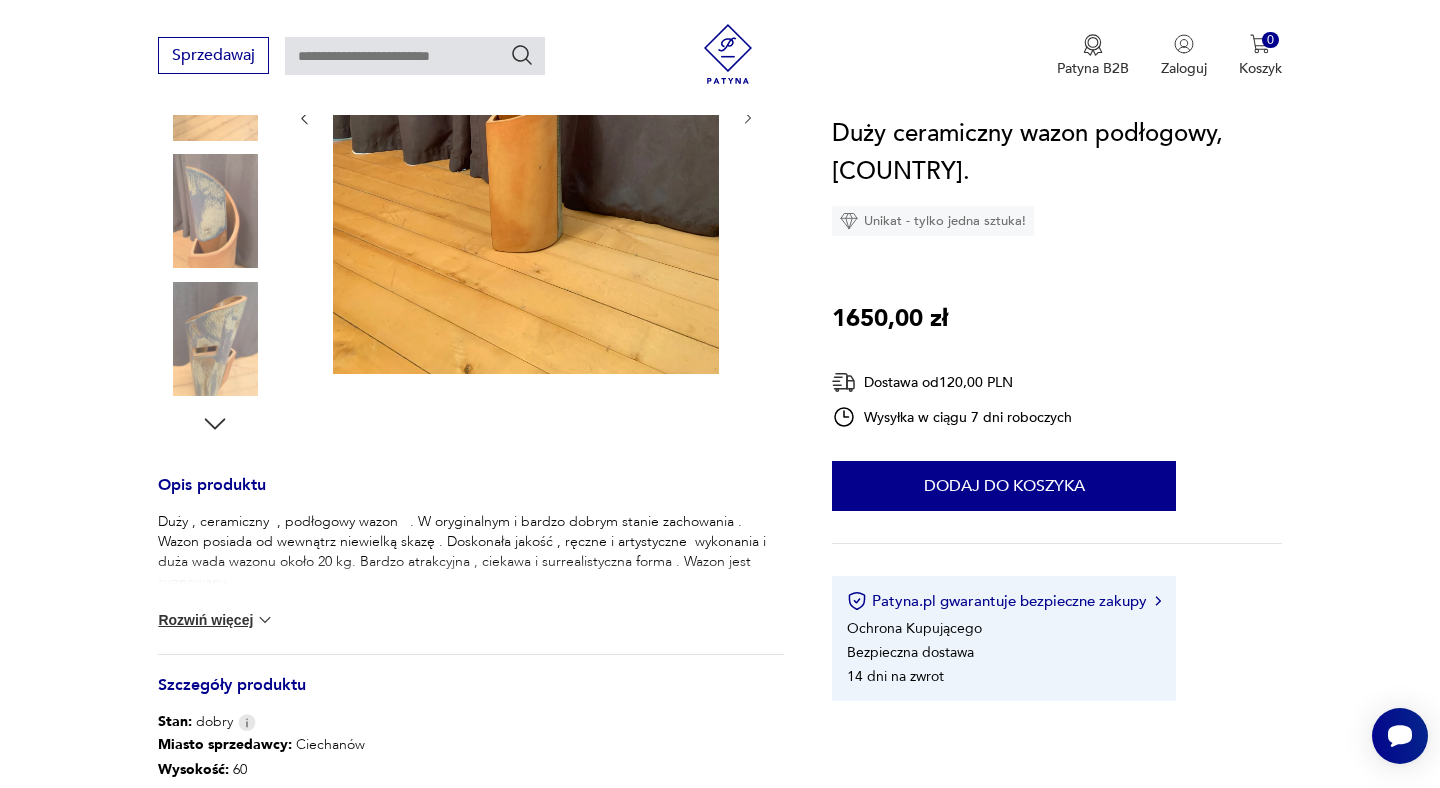 scroll, scrollTop: 479, scrollLeft: 0, axis: vertical 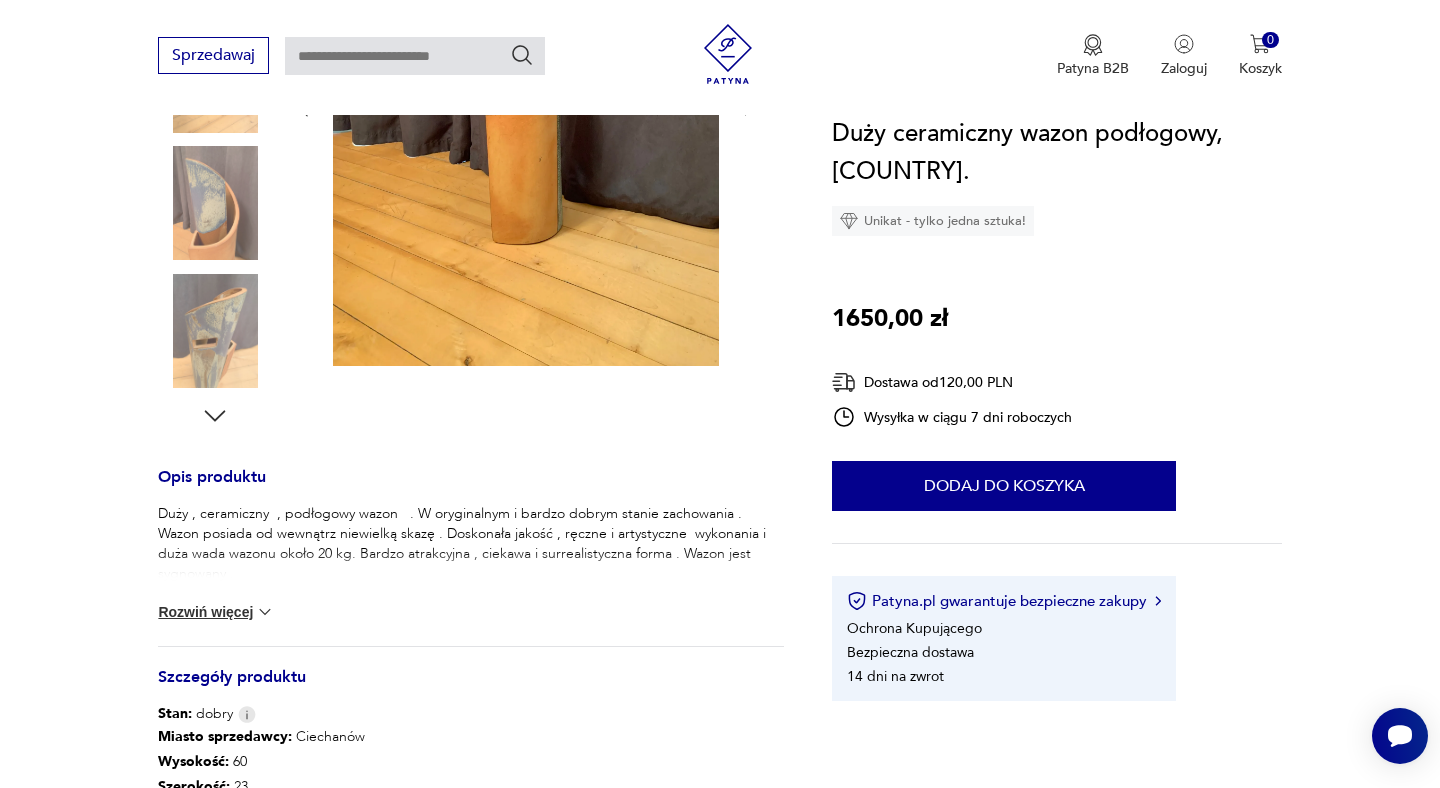 click at bounding box center [215, 331] 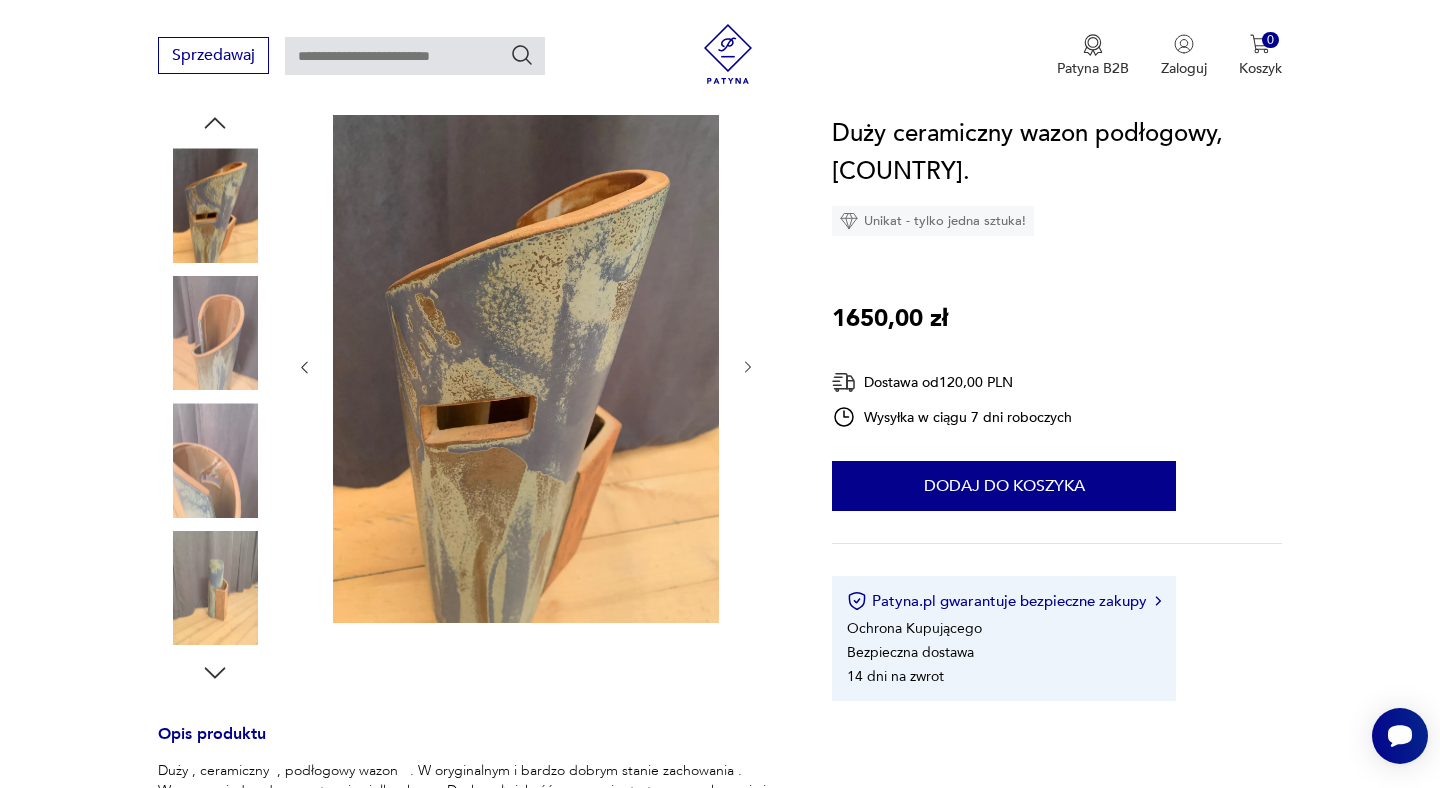 scroll, scrollTop: 217, scrollLeft: 0, axis: vertical 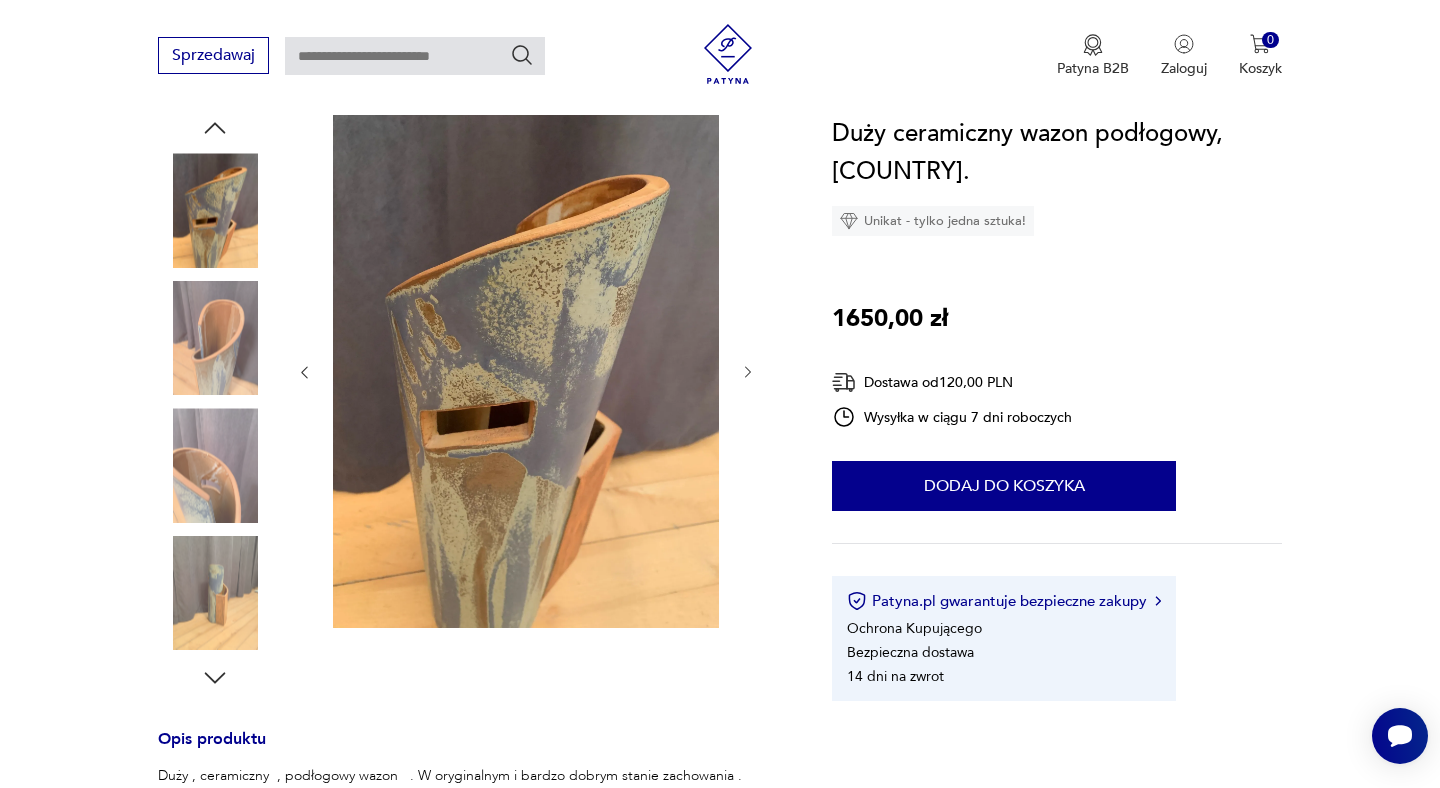 click at bounding box center [215, 338] 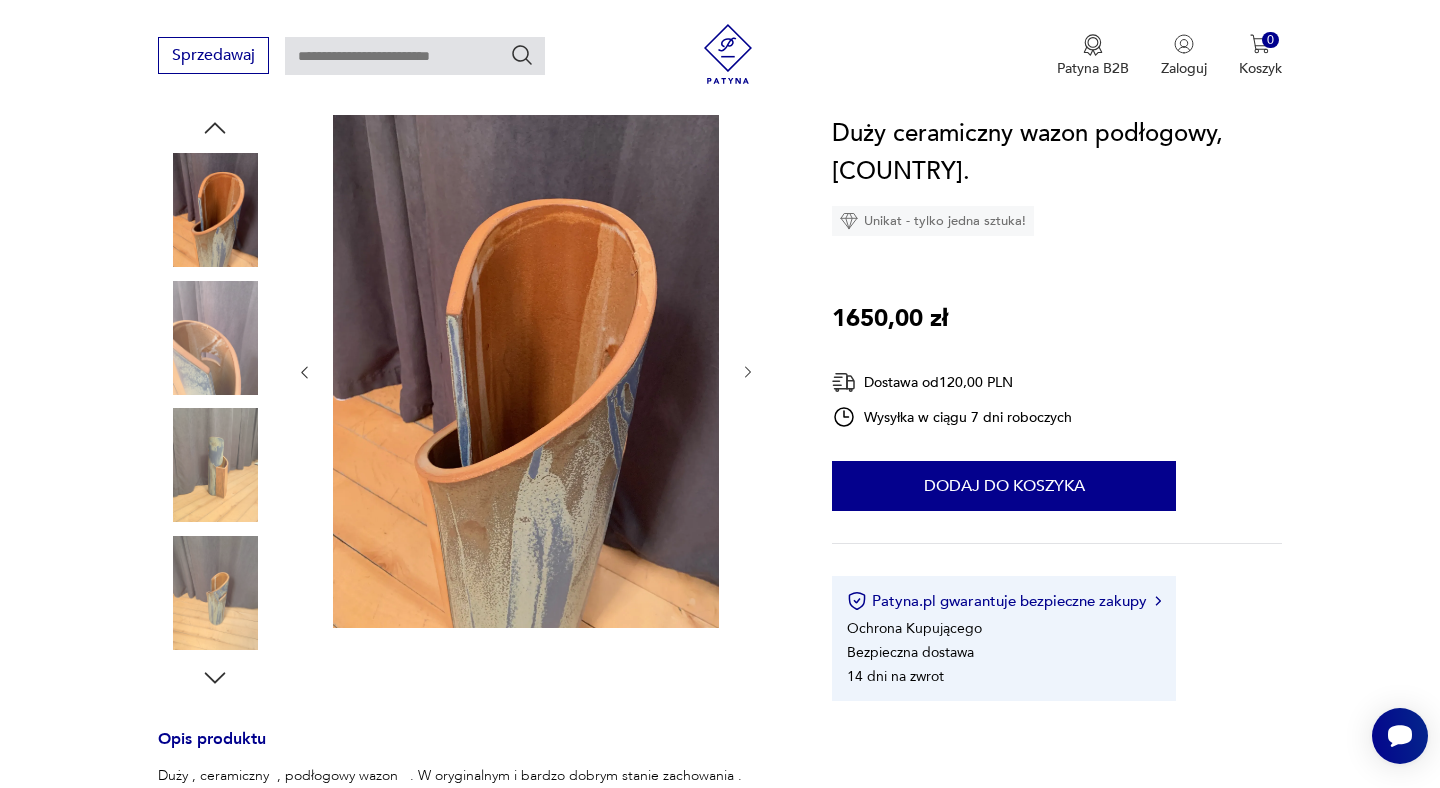 type on "*****" 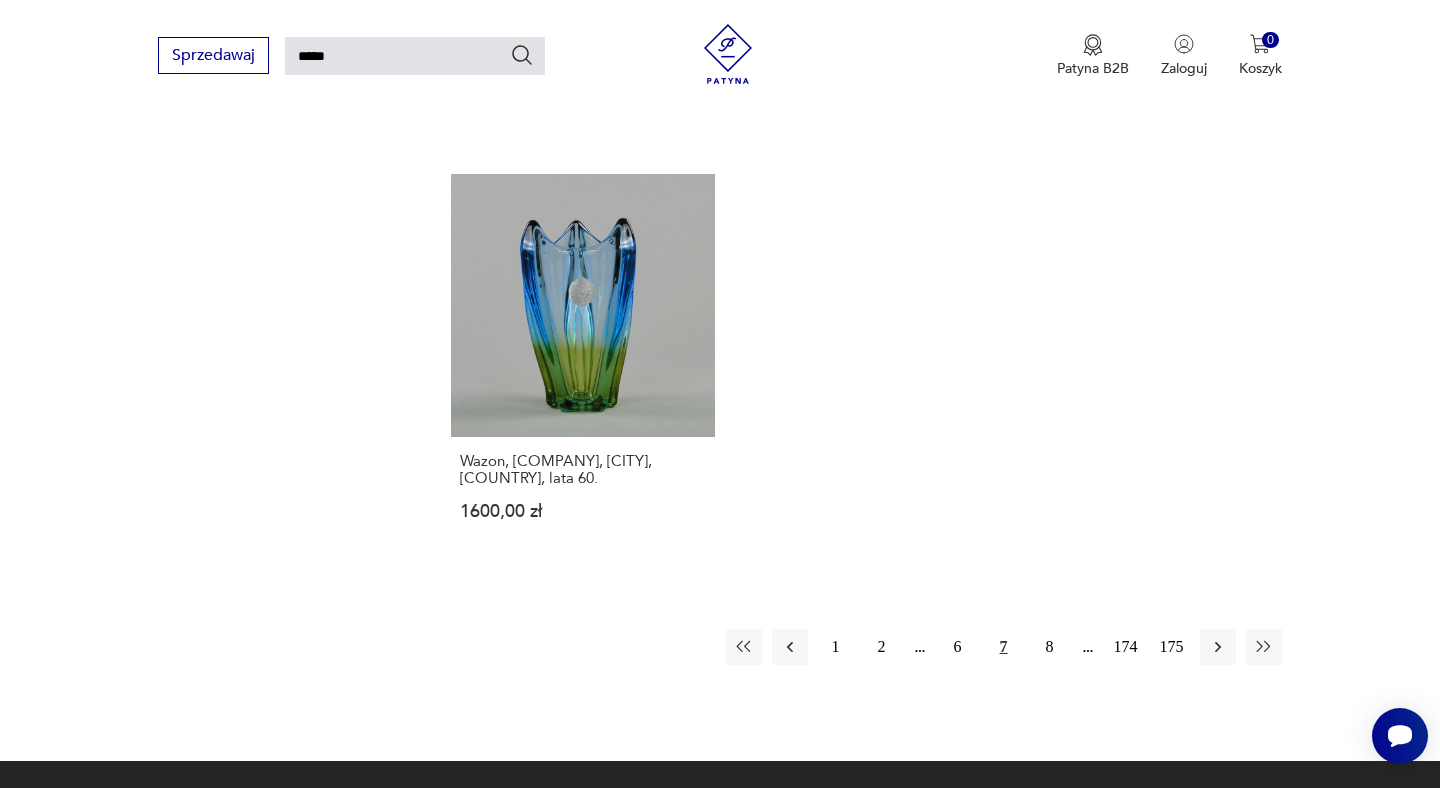 scroll, scrollTop: 2488, scrollLeft: 0, axis: vertical 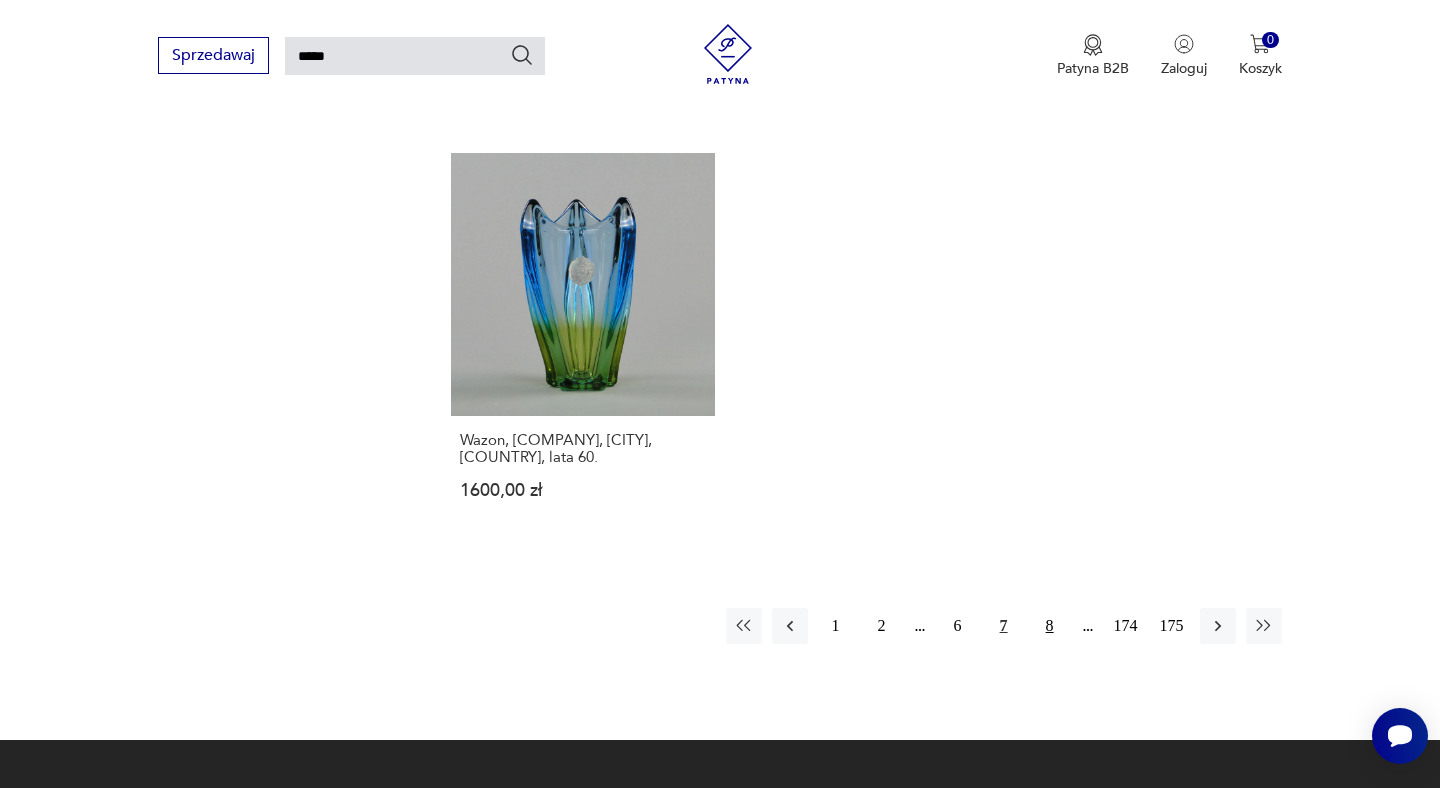 click on "8" at bounding box center [1050, 626] 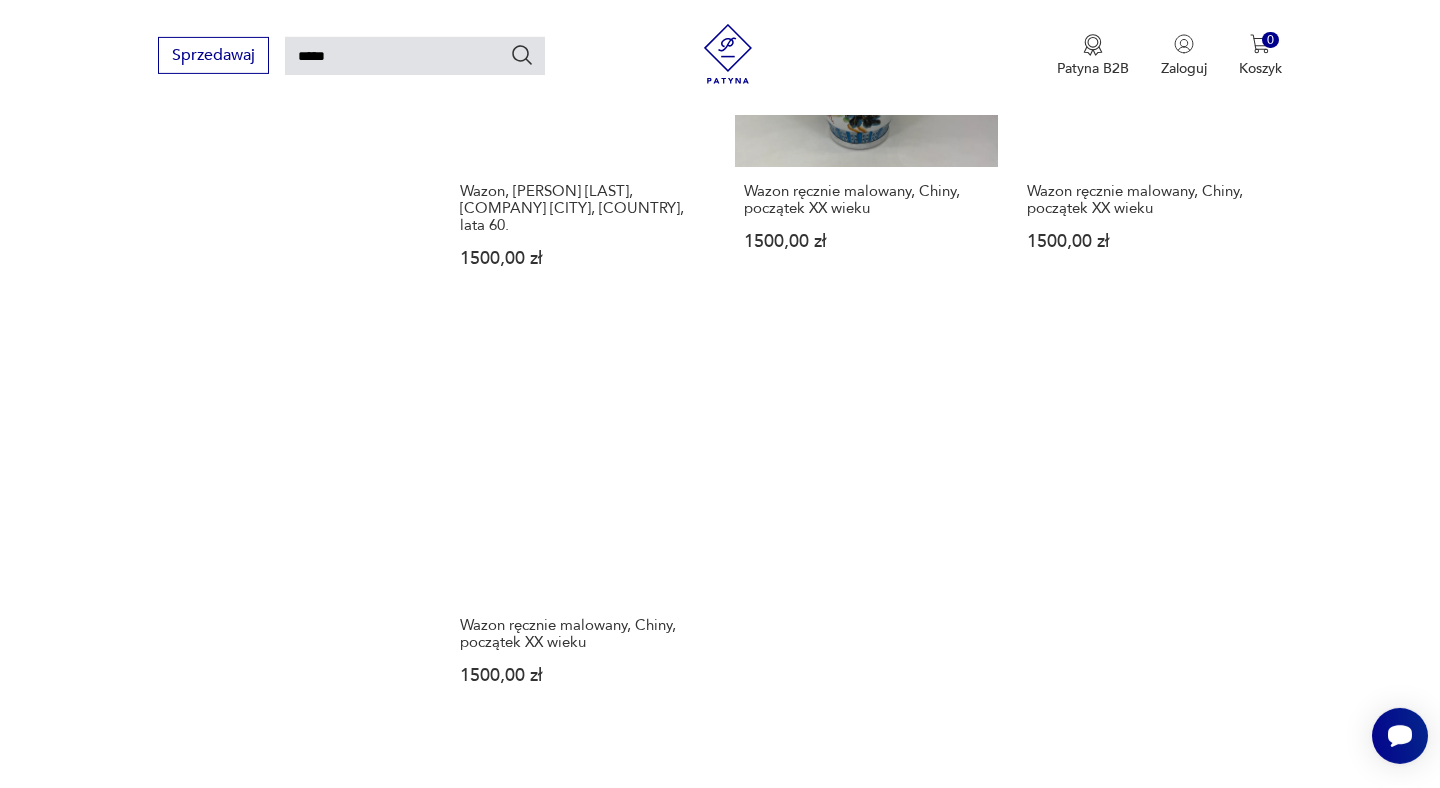 scroll, scrollTop: 2502, scrollLeft: 0, axis: vertical 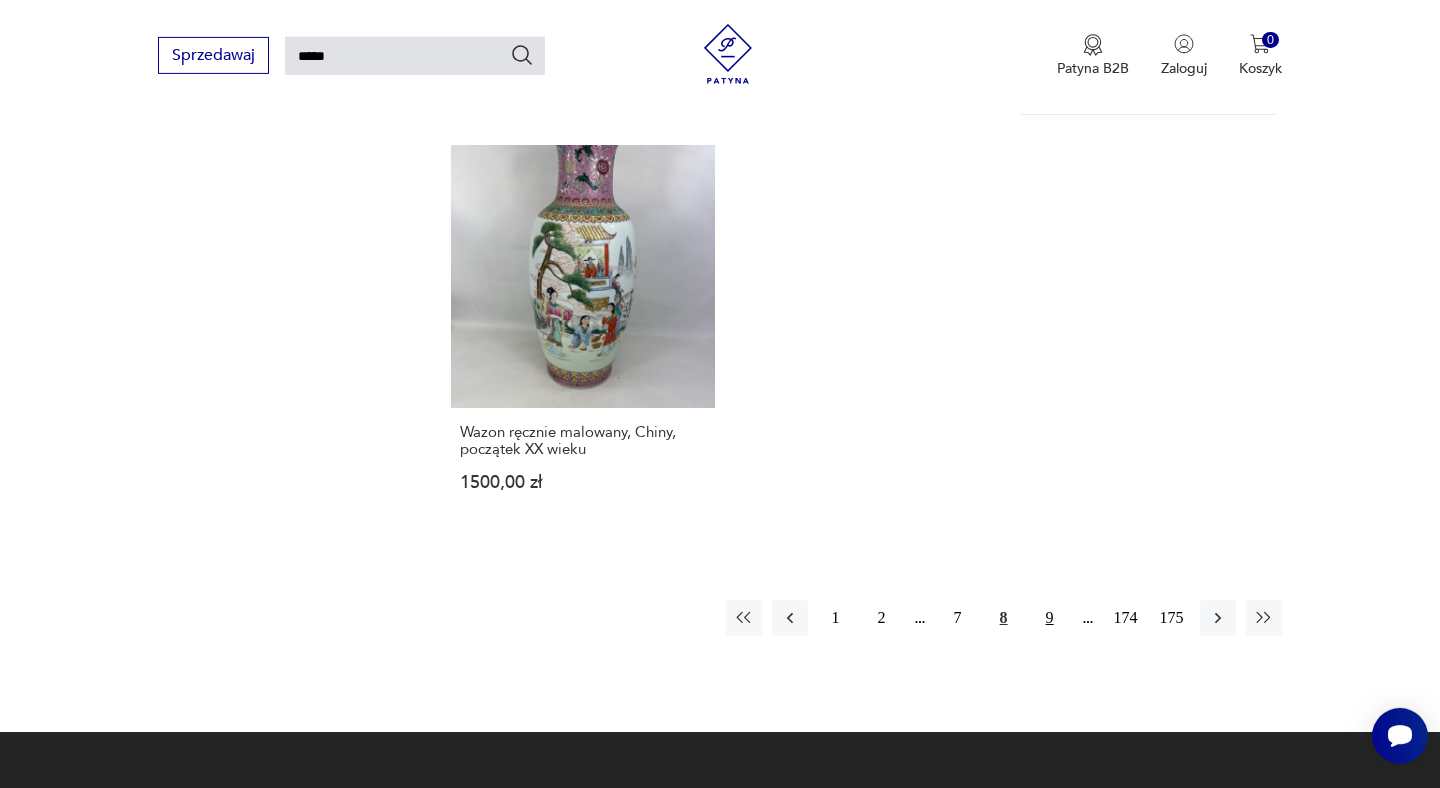 click on "9" at bounding box center [1050, 618] 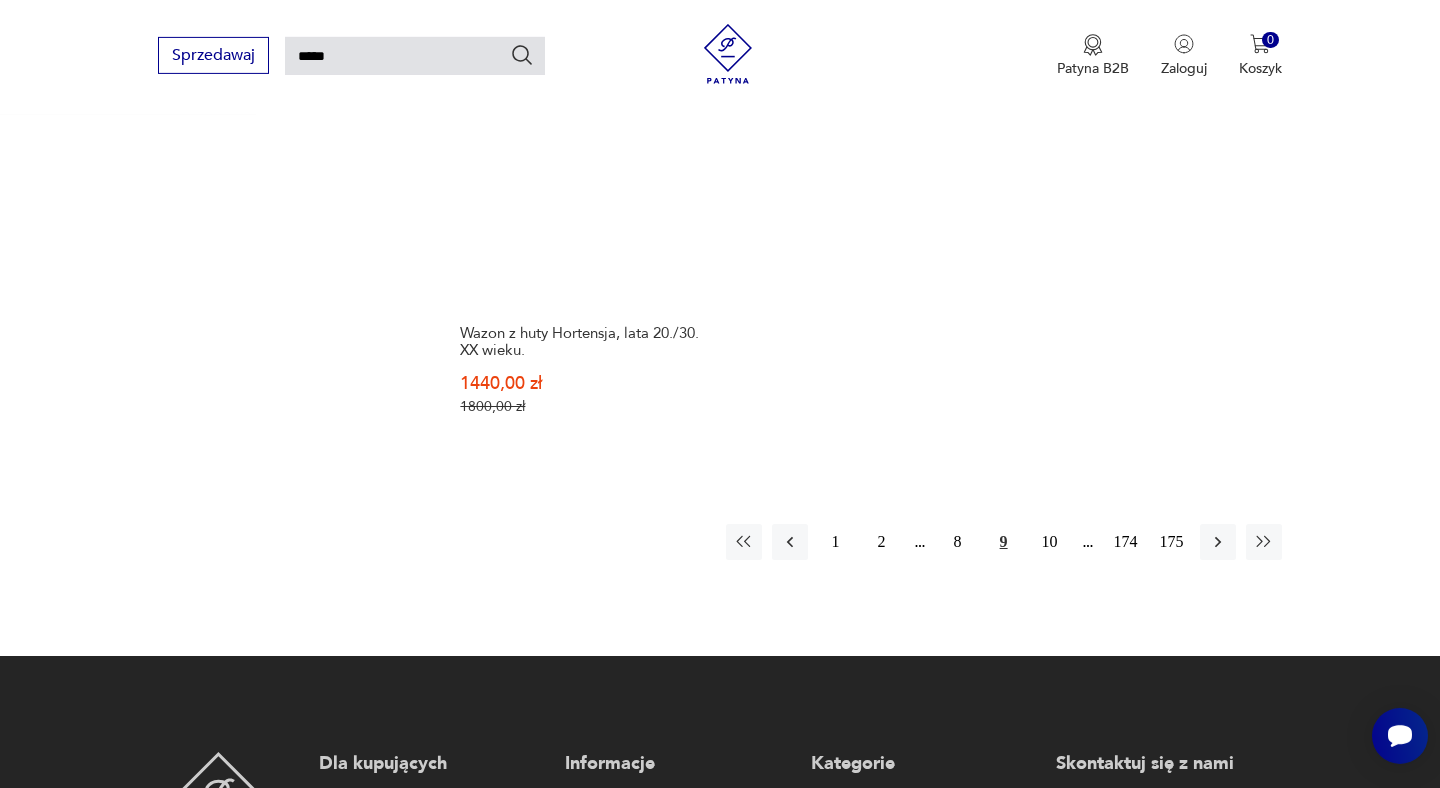 scroll, scrollTop: 2742, scrollLeft: 0, axis: vertical 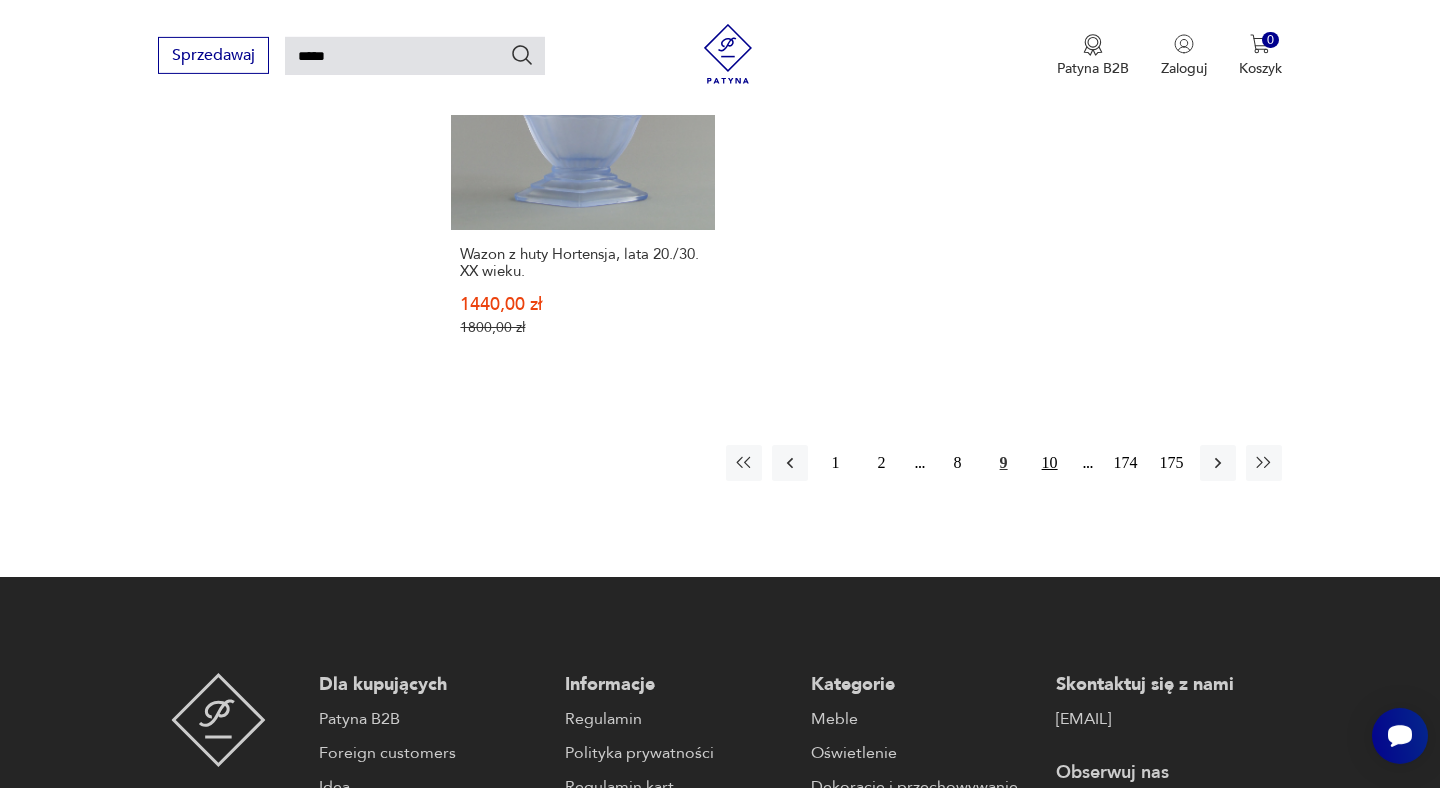 click on "10" at bounding box center [1050, 463] 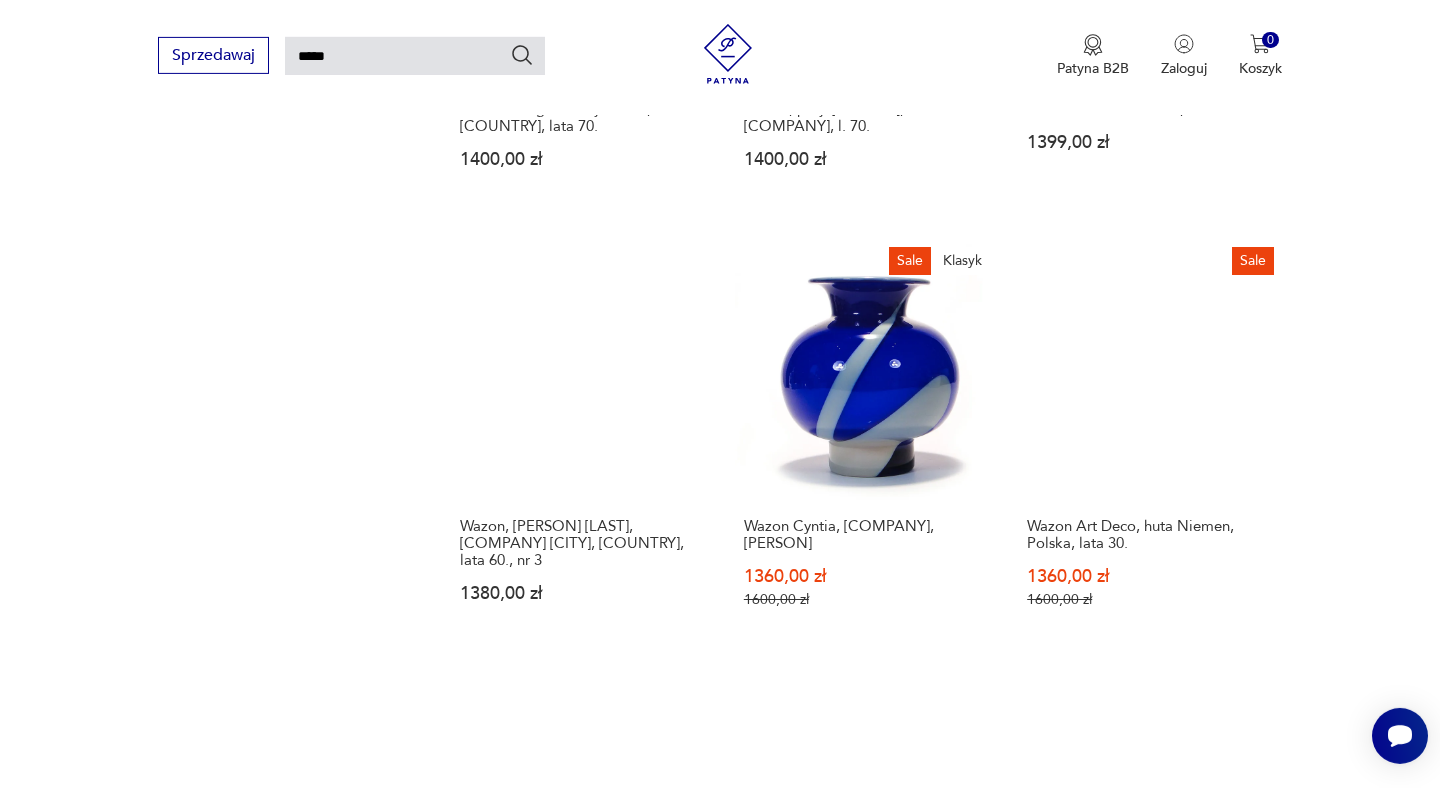 scroll, scrollTop: 2049, scrollLeft: 0, axis: vertical 